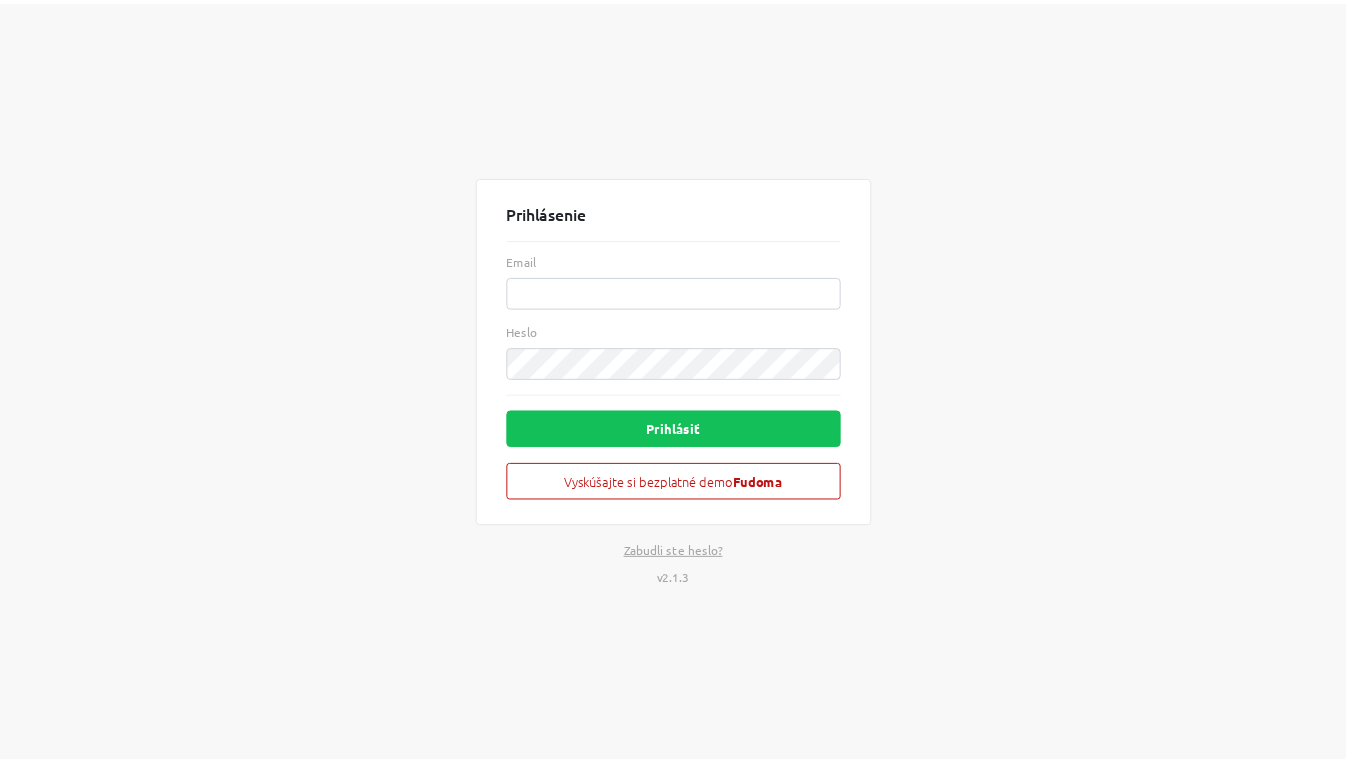 scroll, scrollTop: 0, scrollLeft: 0, axis: both 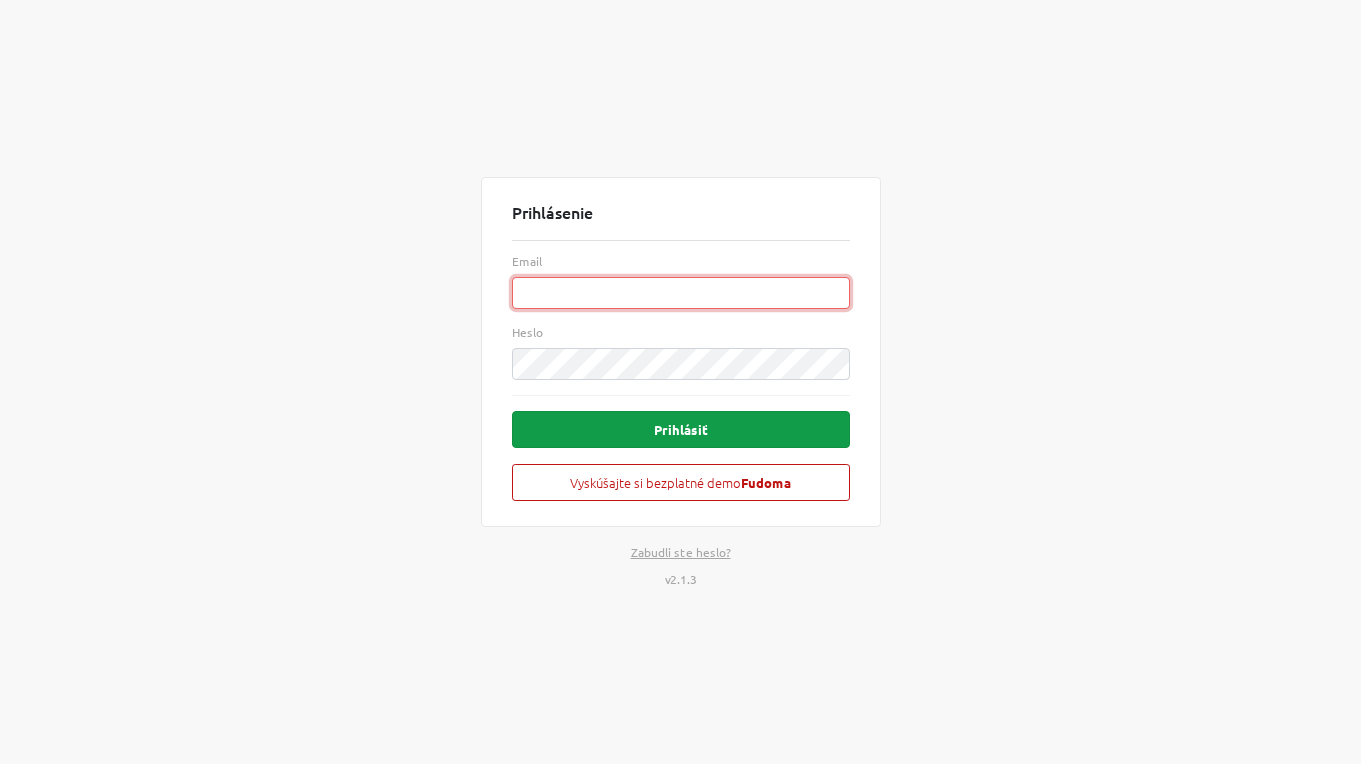 type on "[DOMAIN_NAME][EMAIL_ADDRESS][DOMAIN_NAME]" 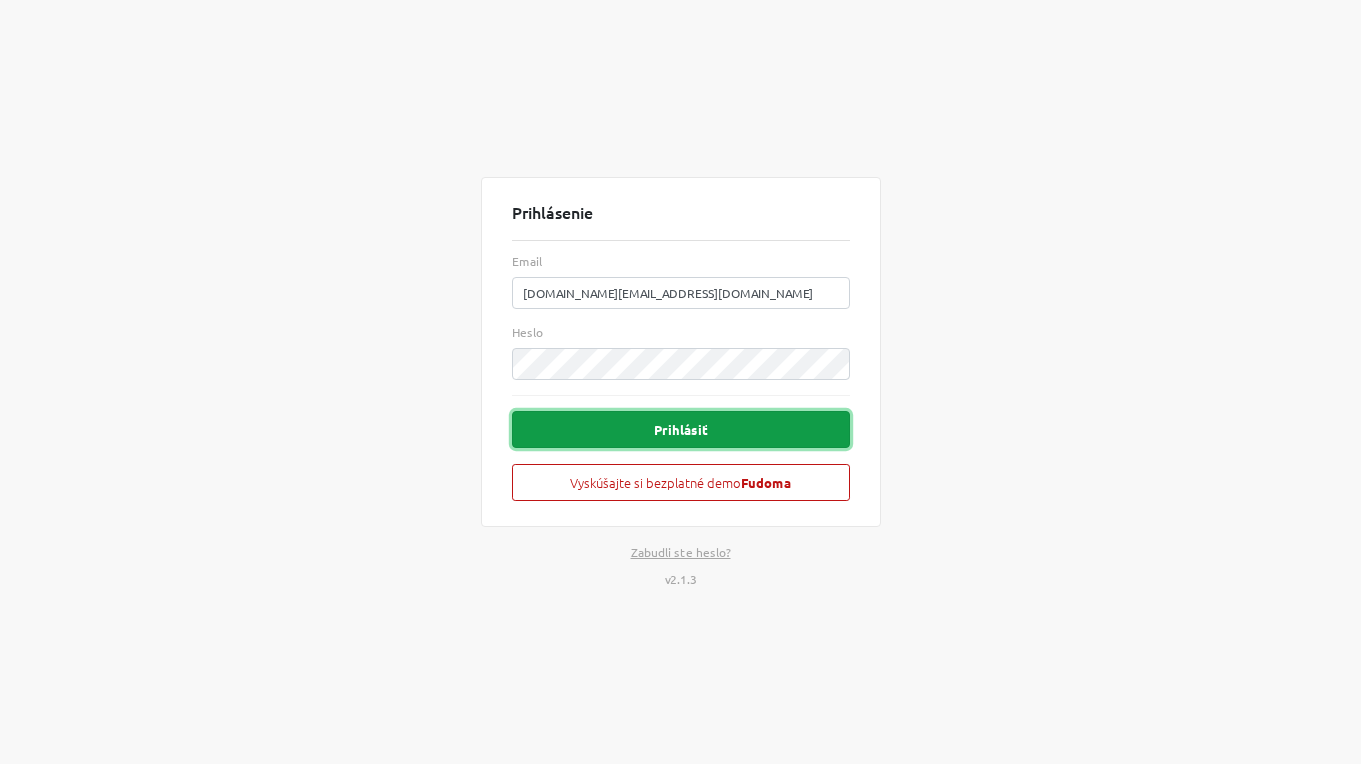 click on "Prihlásiť" at bounding box center (681, 429) 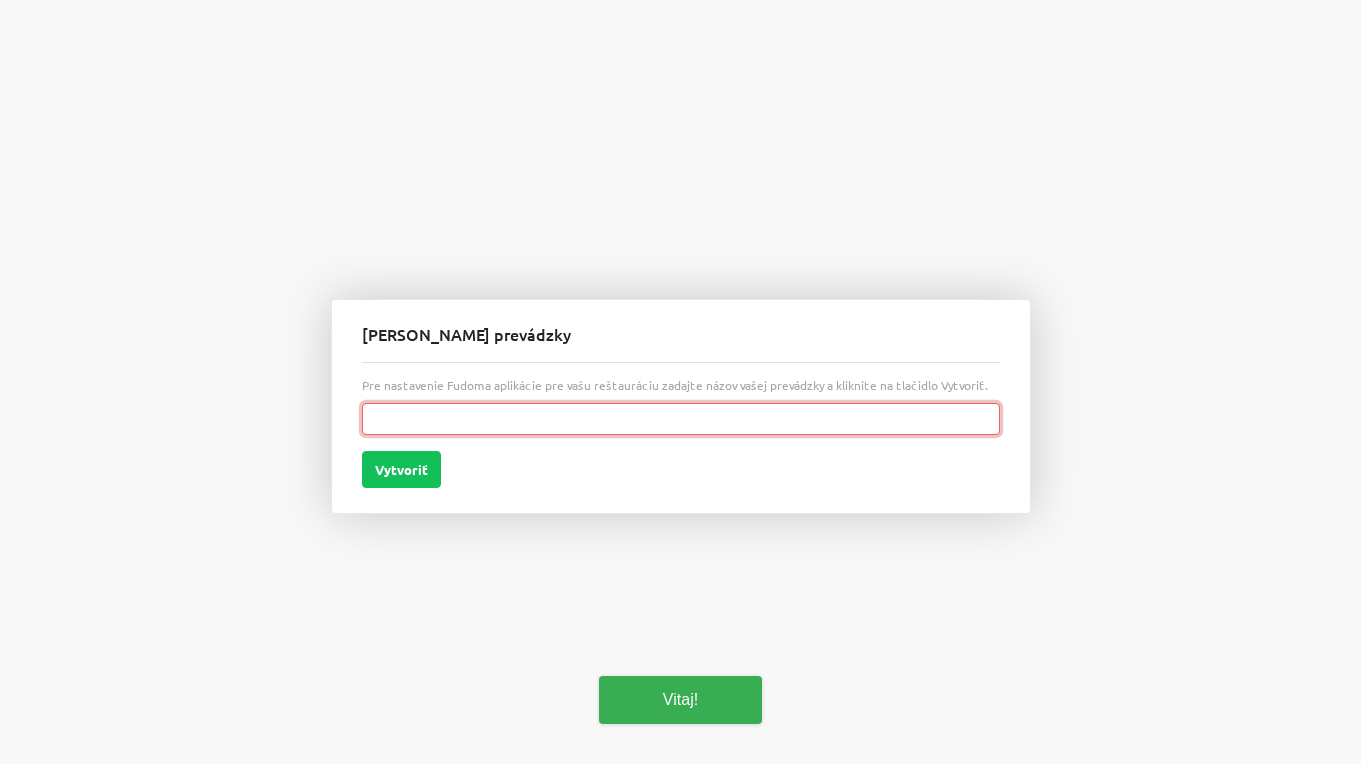 click at bounding box center [681, 419] 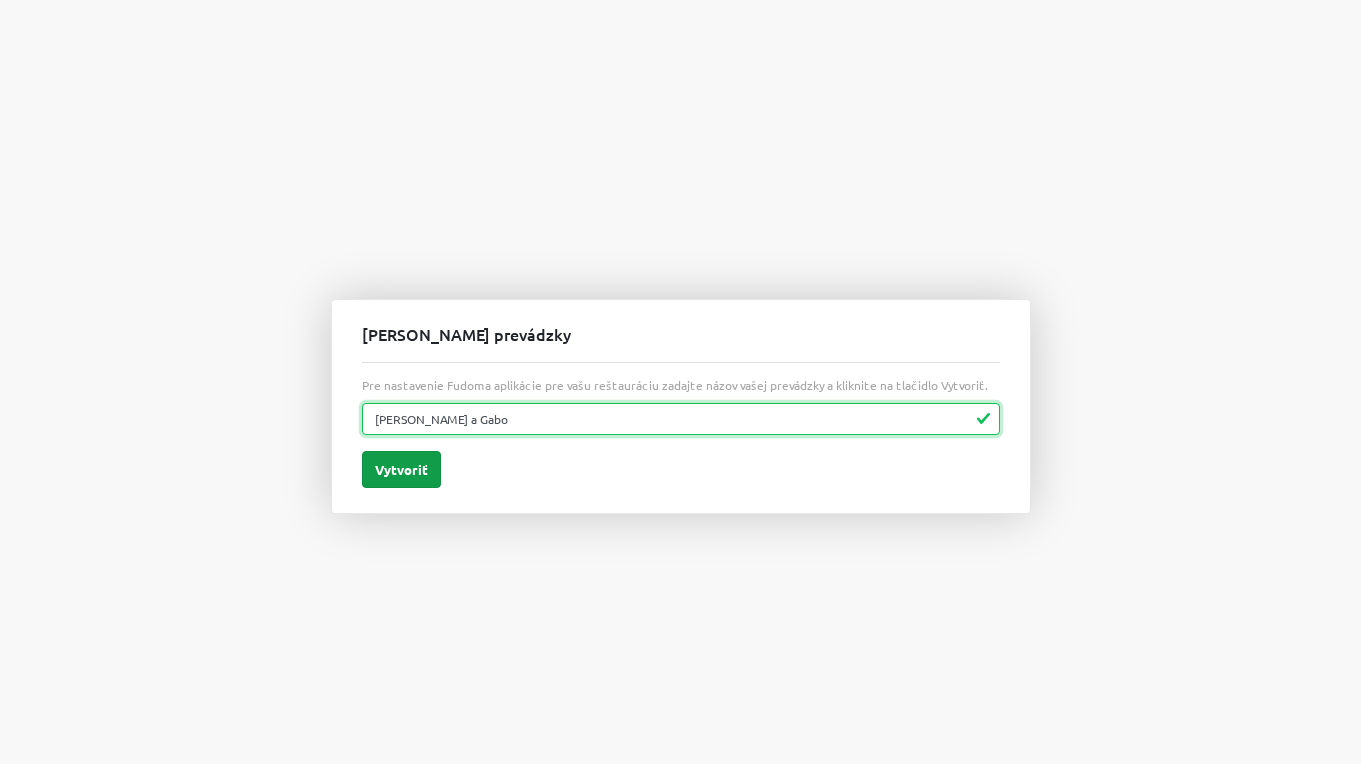 type on "[PERSON_NAME] a Gabo" 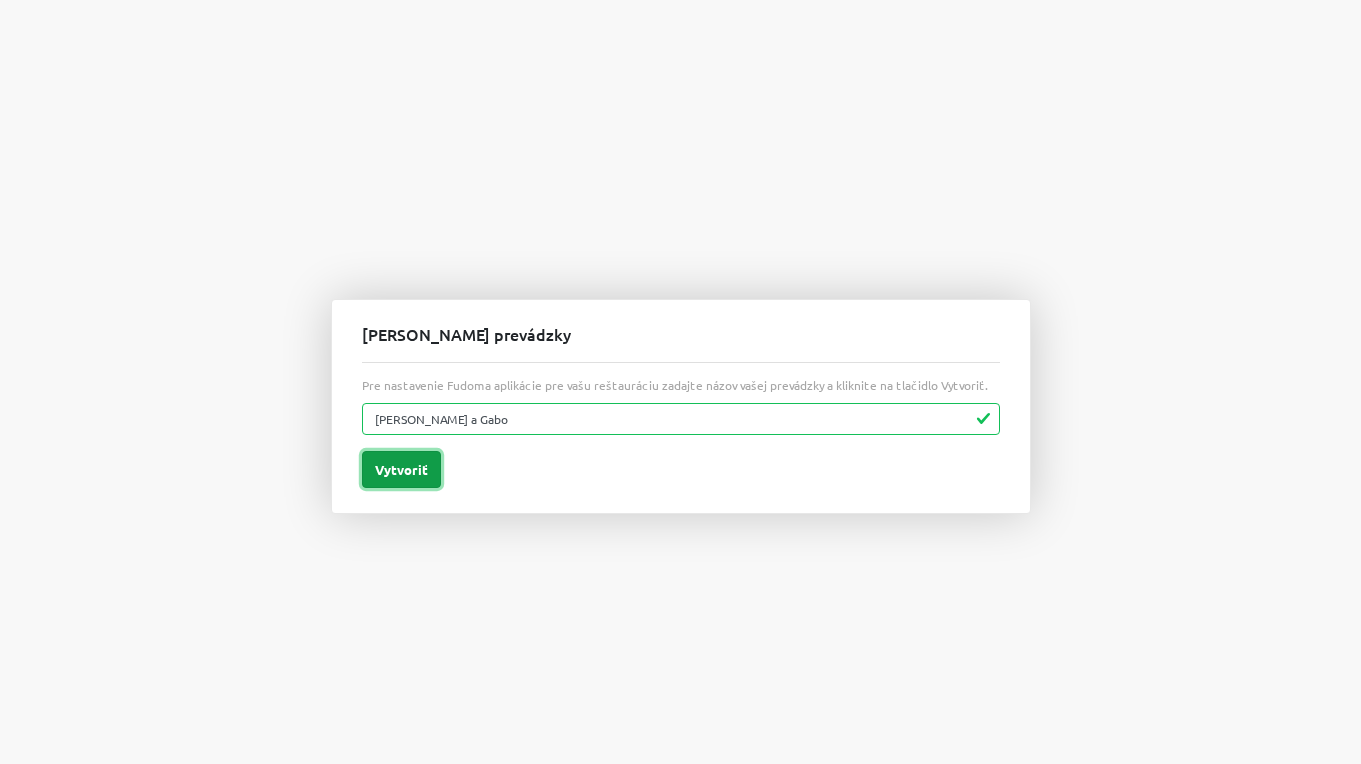 click on "Vytvoriť" at bounding box center [401, 469] 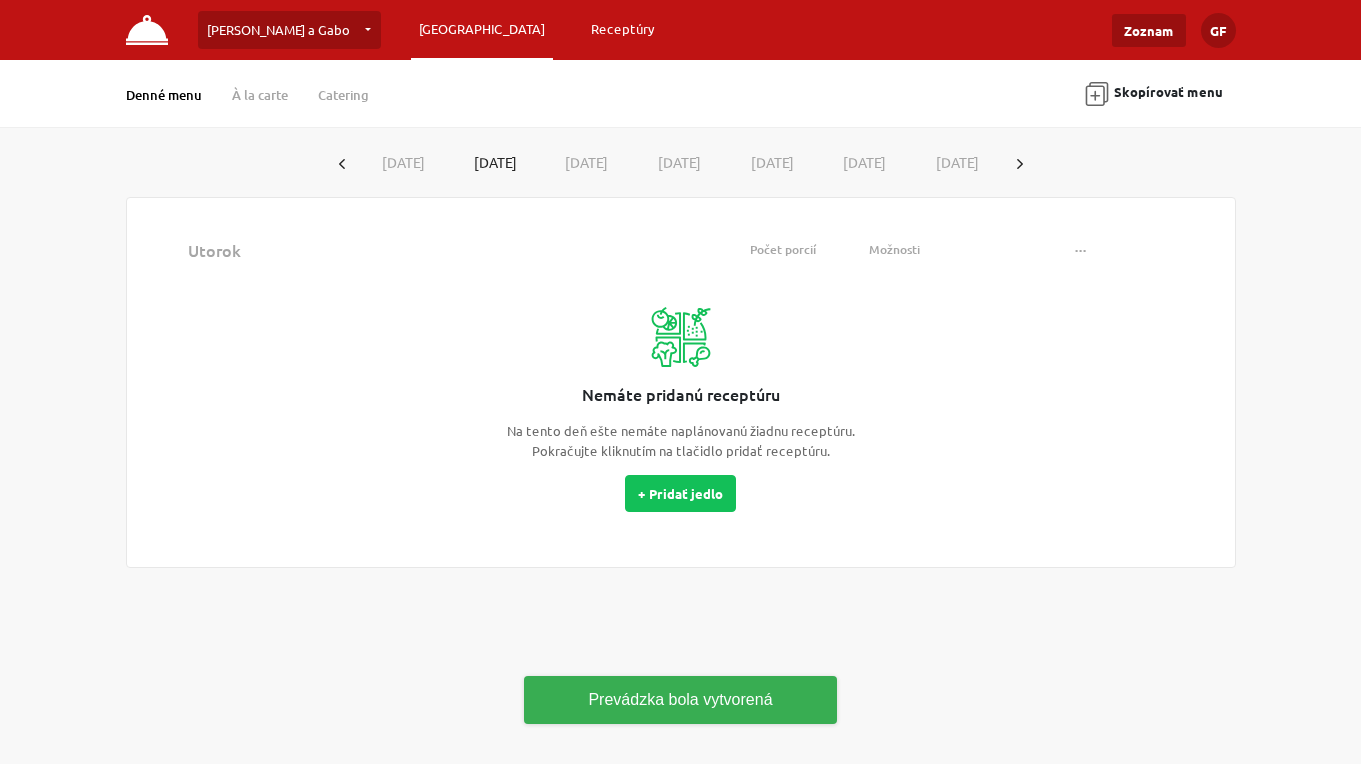 click on "Receptúry" at bounding box center [623, 29] 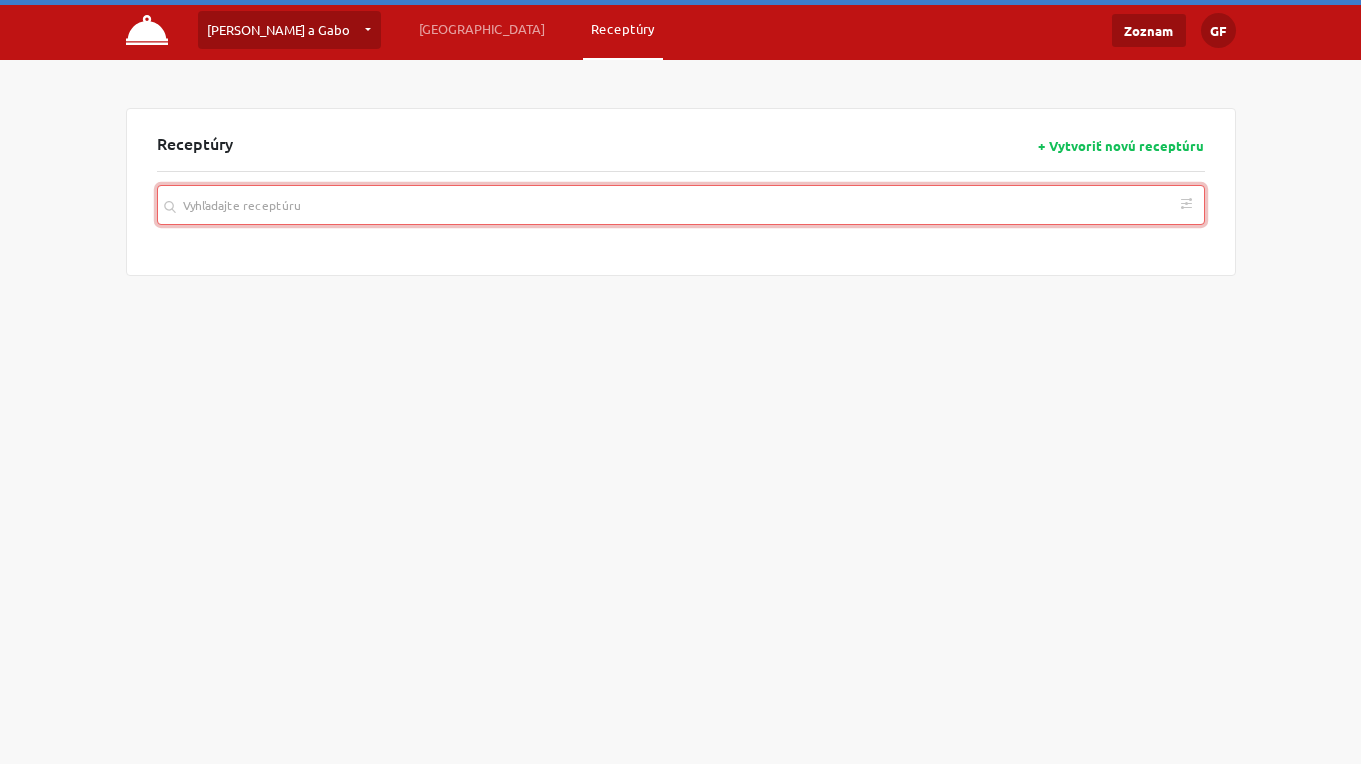 click at bounding box center (681, 205) 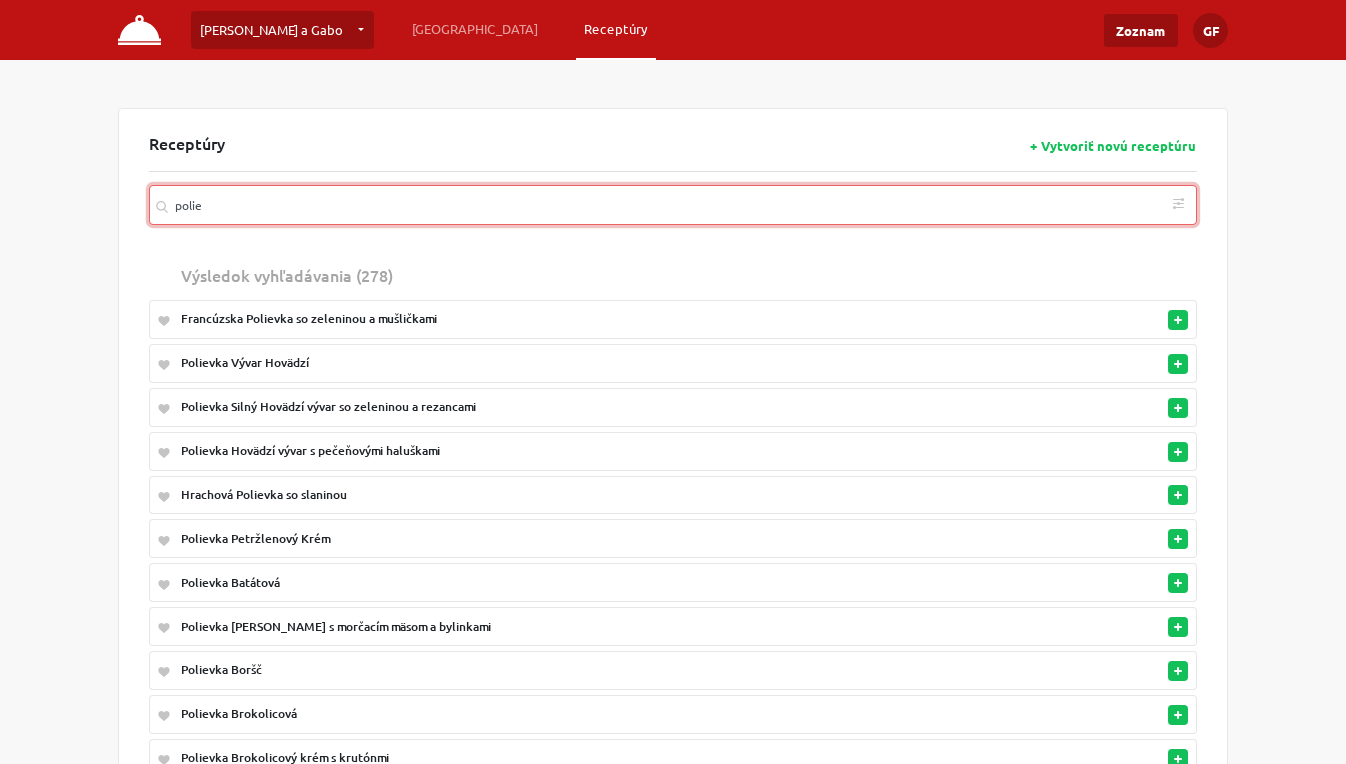 type on "polie" 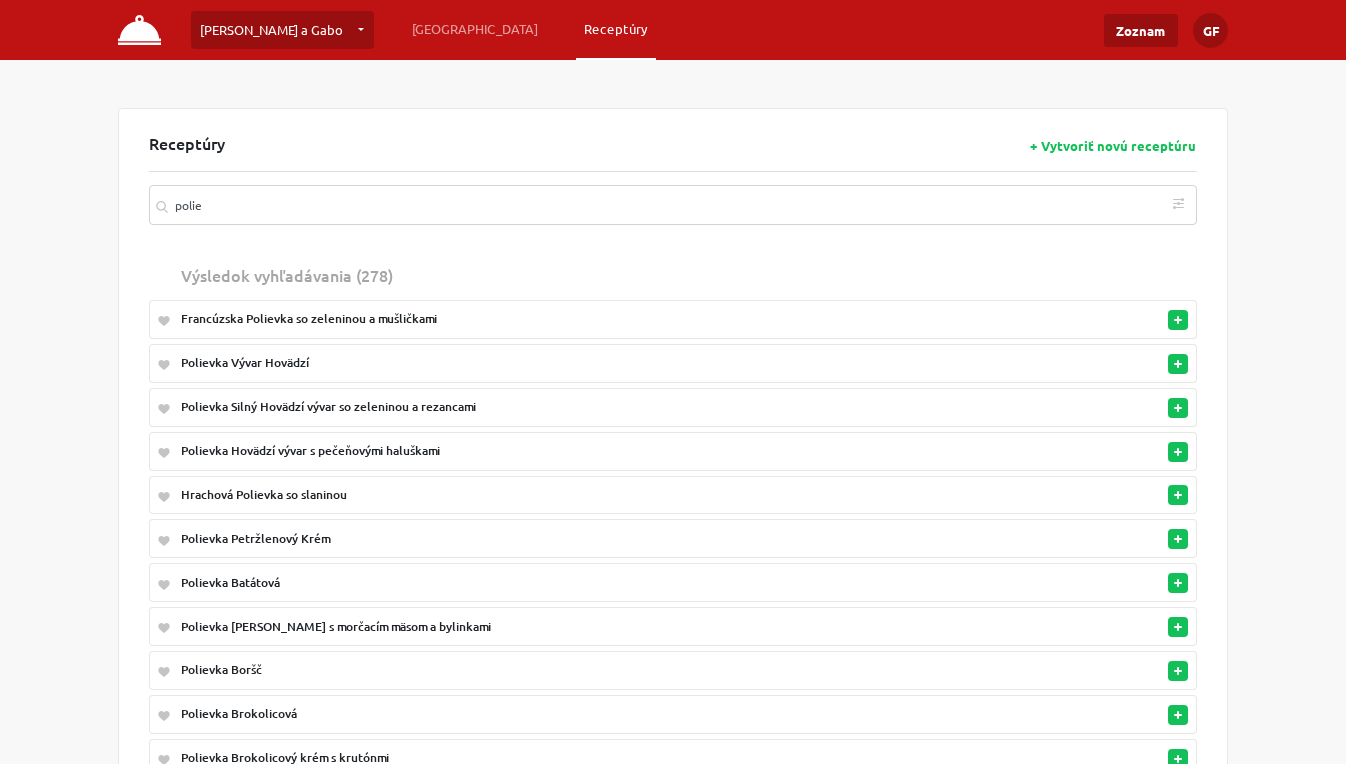 click on "Francúzska Polievka so  zeleninou a mušličkami" at bounding box center (592, 319) 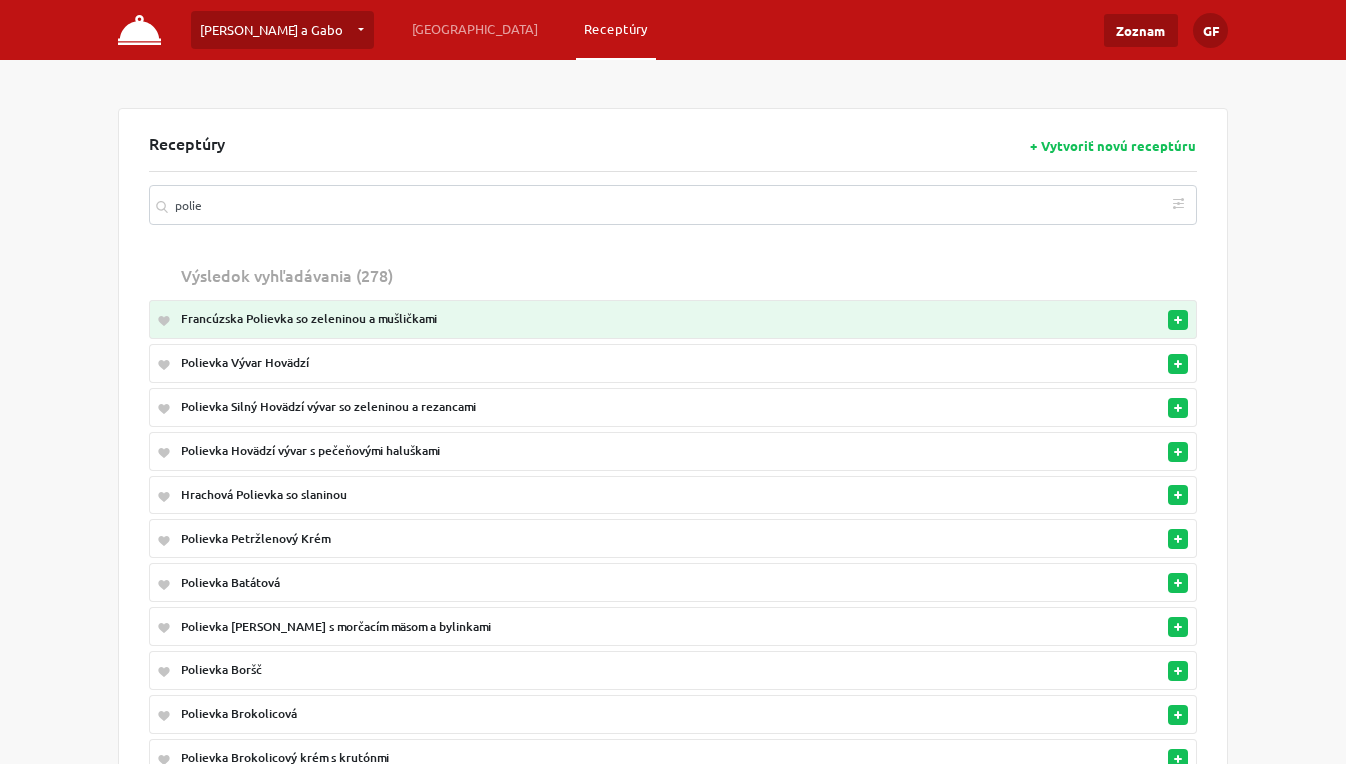 click on "Francúzska Polievka so  zeleninou a mušličkami" at bounding box center [592, 319] 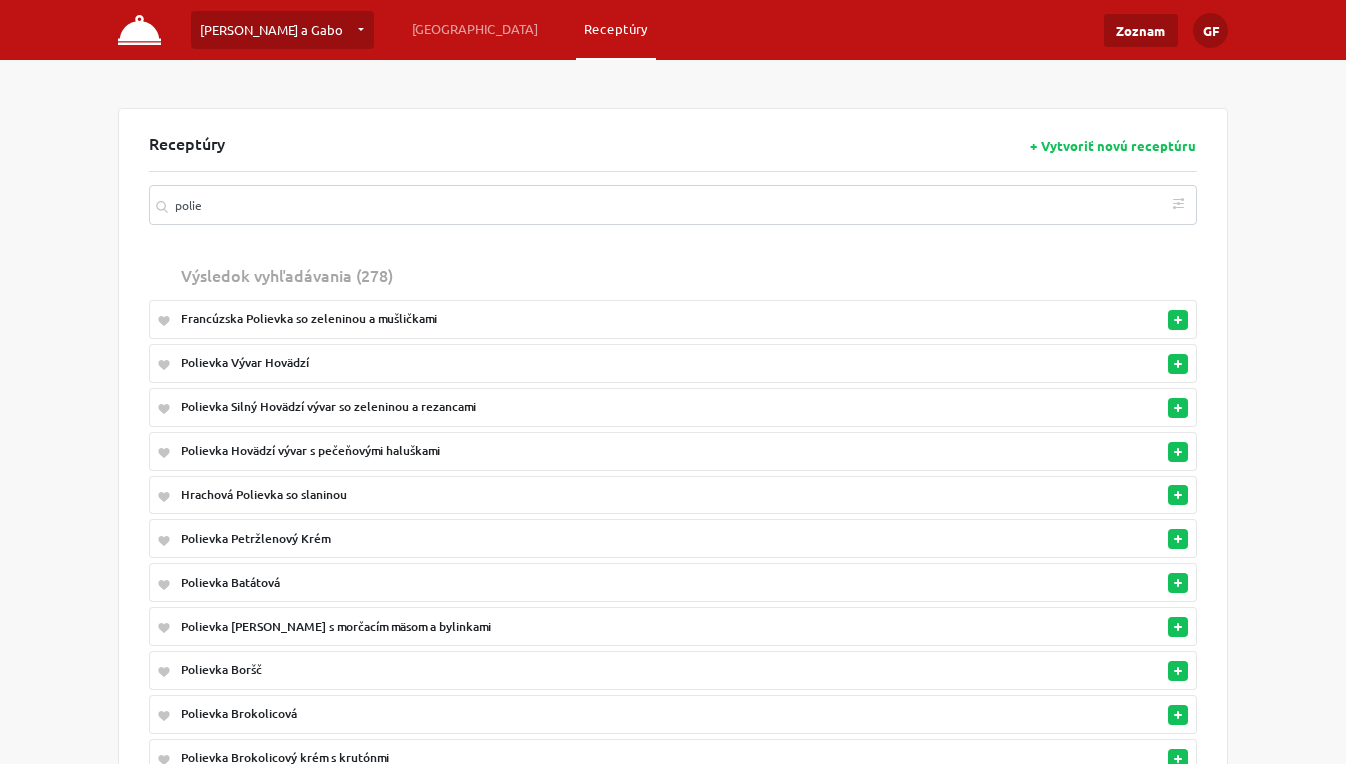 click on "Francúzska Polievka so  zeleninou a mušličkami" at bounding box center [592, 319] 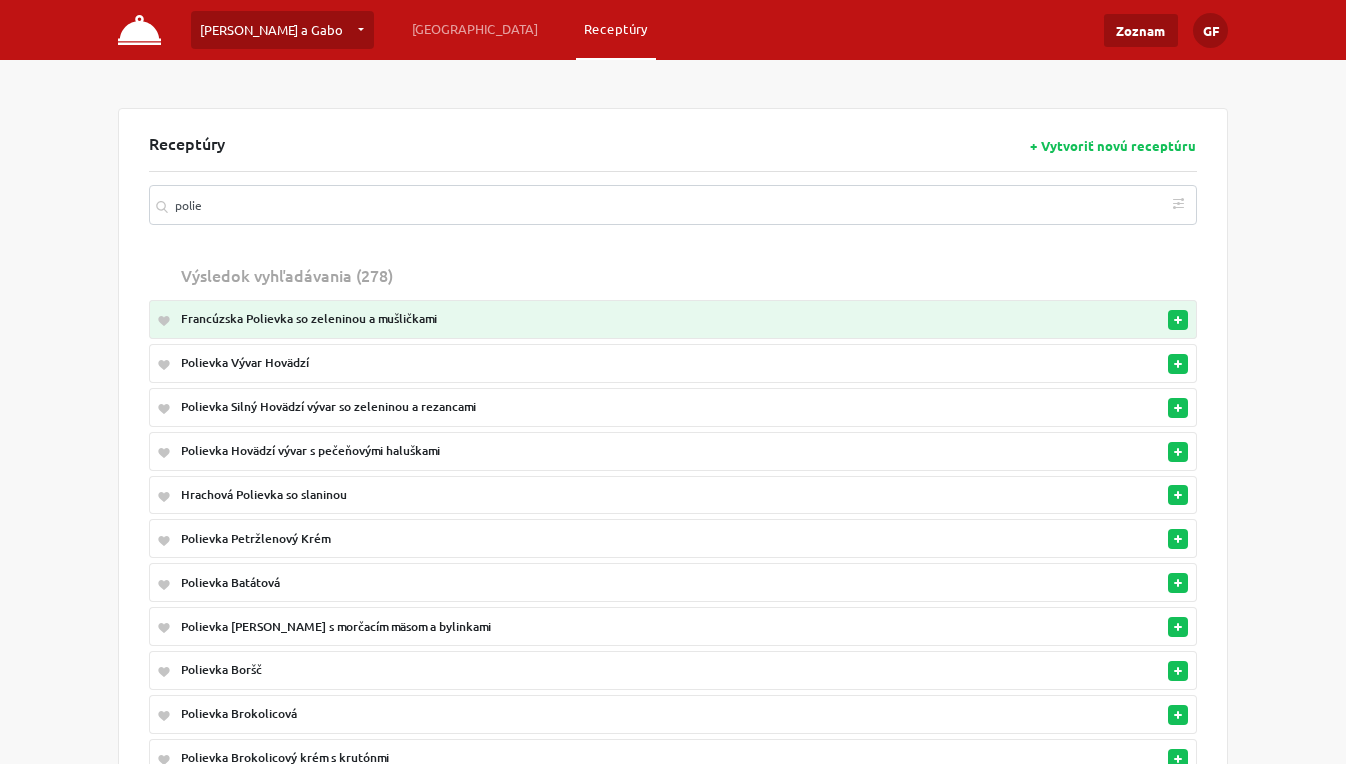 click on "Francúzska Polievka so  zeleninou a mušličkami" at bounding box center (592, 319) 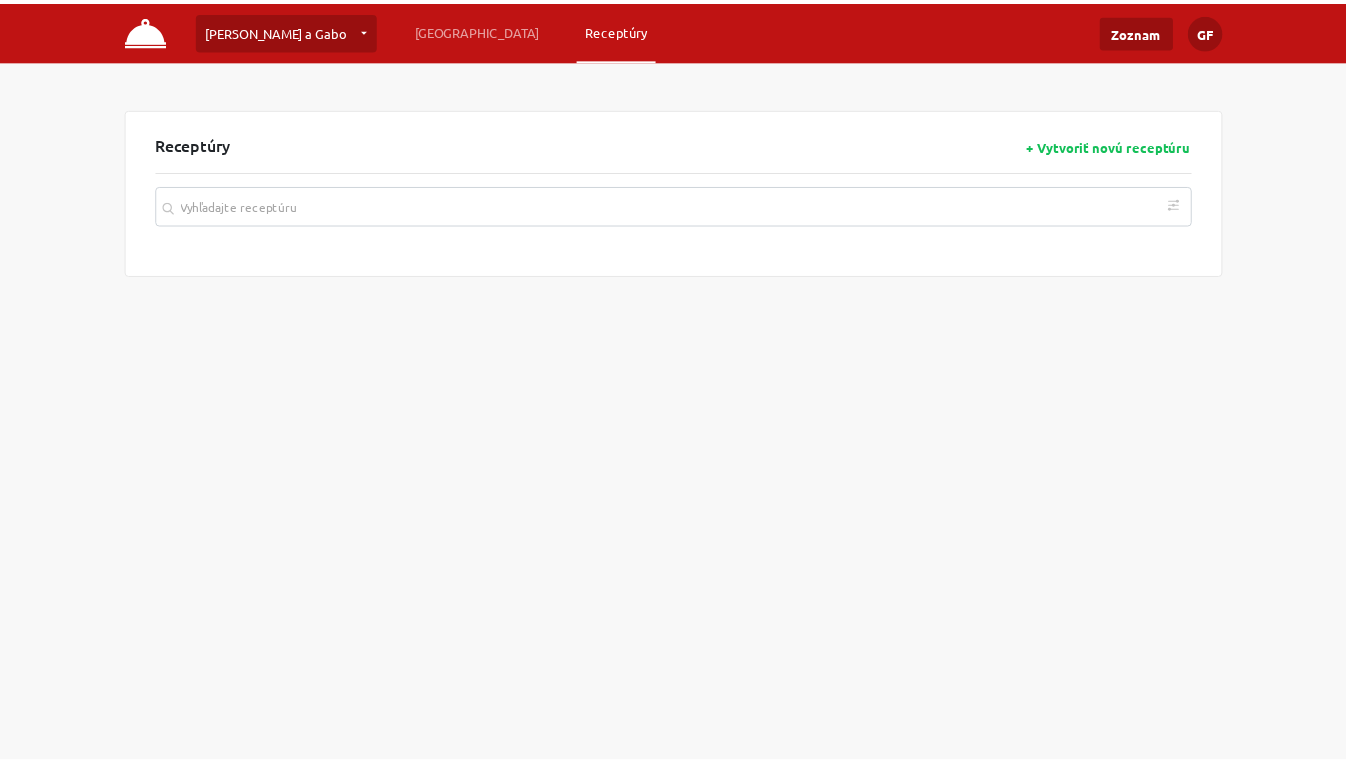 scroll, scrollTop: 0, scrollLeft: 0, axis: both 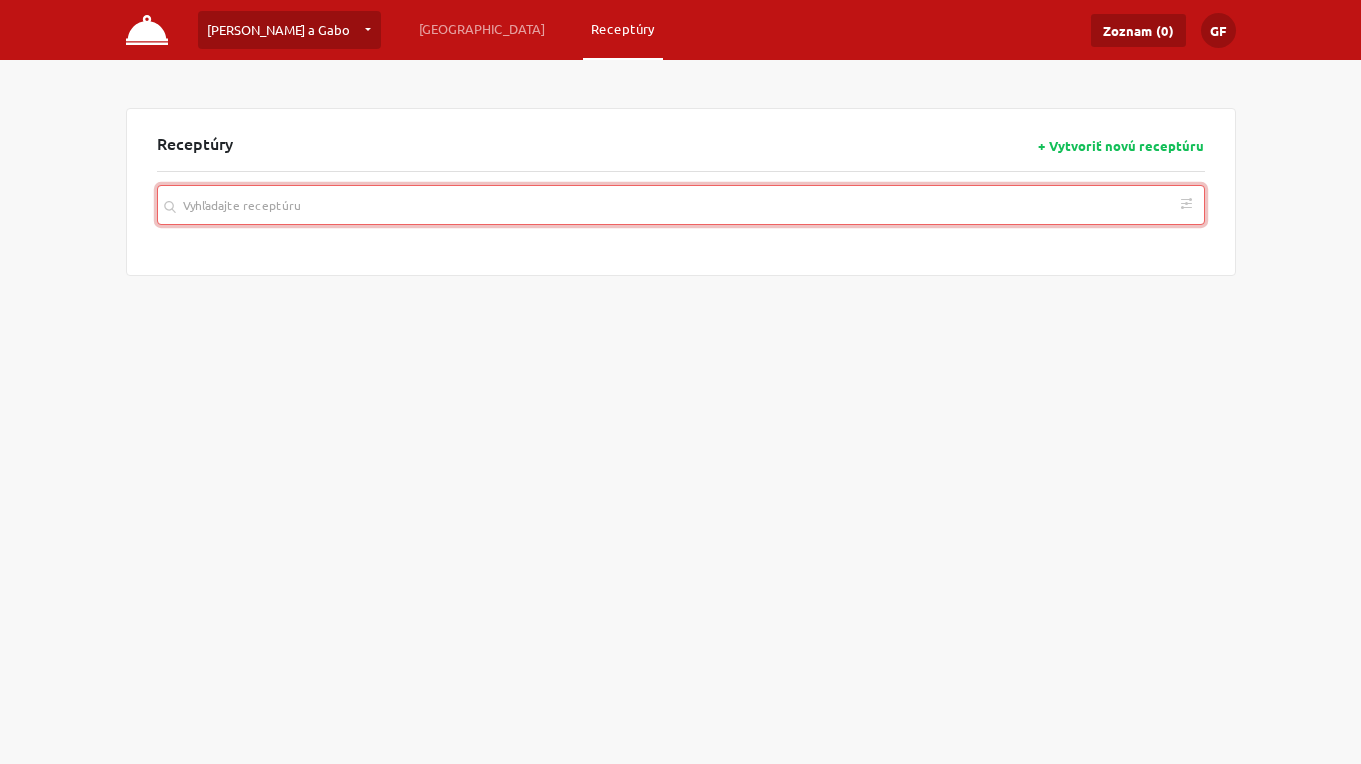 click at bounding box center (681, 205) 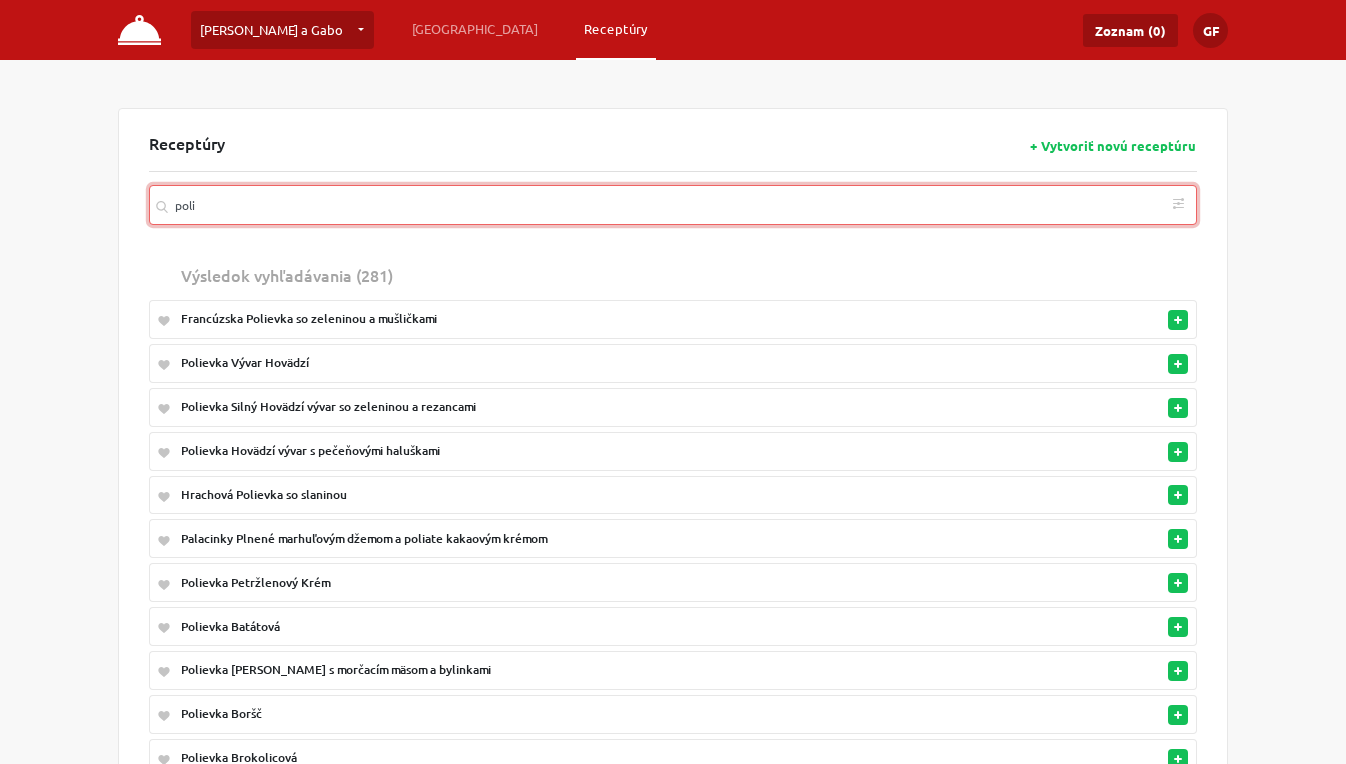 type on "poli" 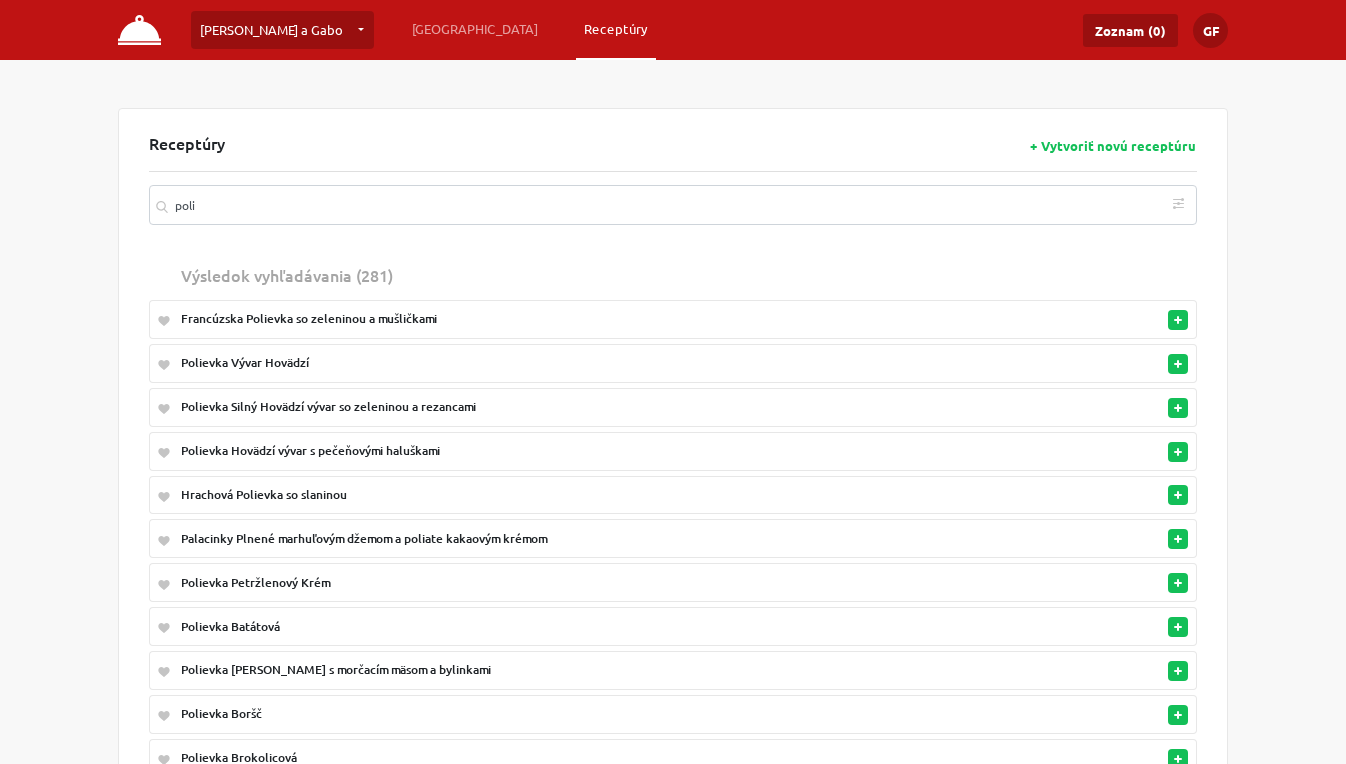 click on "Polievka Vývar Hovädzí" at bounding box center (592, 363) 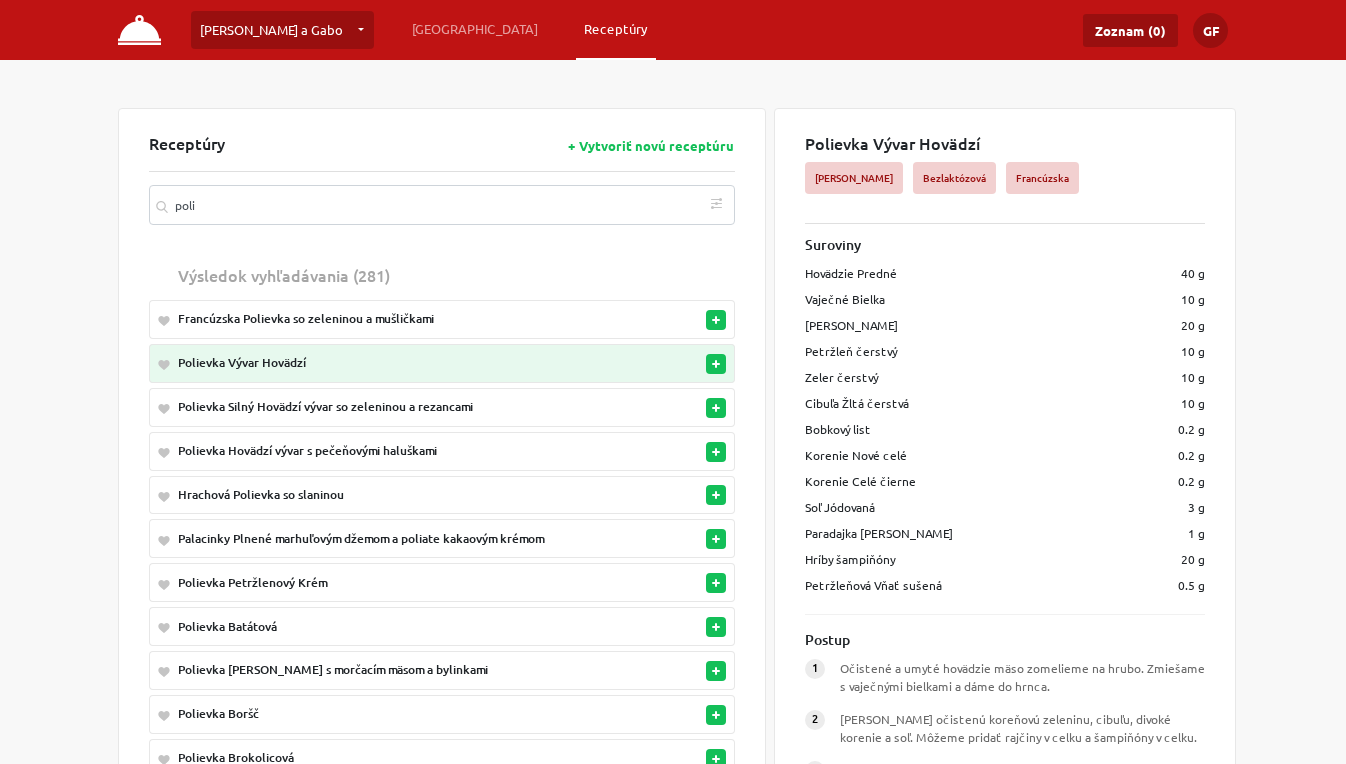 scroll, scrollTop: 157, scrollLeft: 0, axis: vertical 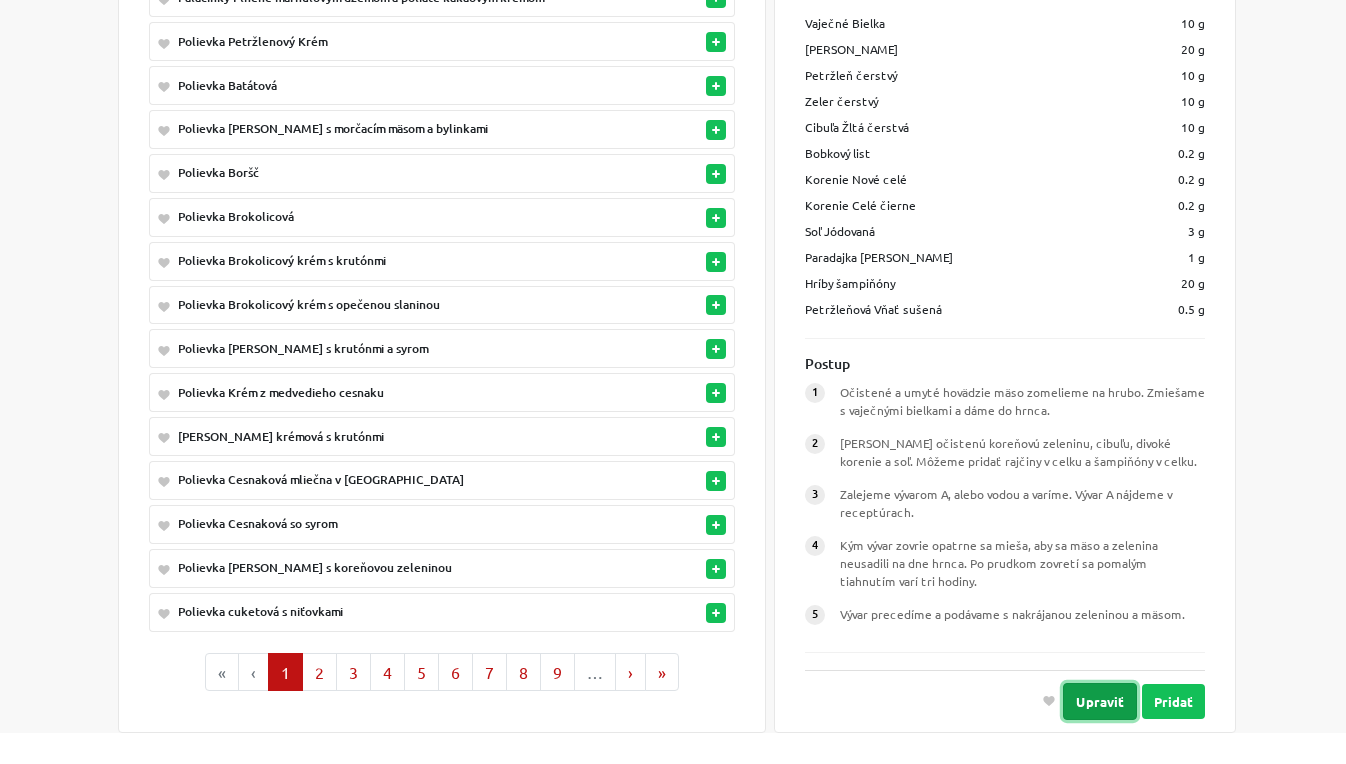 click on "Upraviť" at bounding box center (1100, 700) 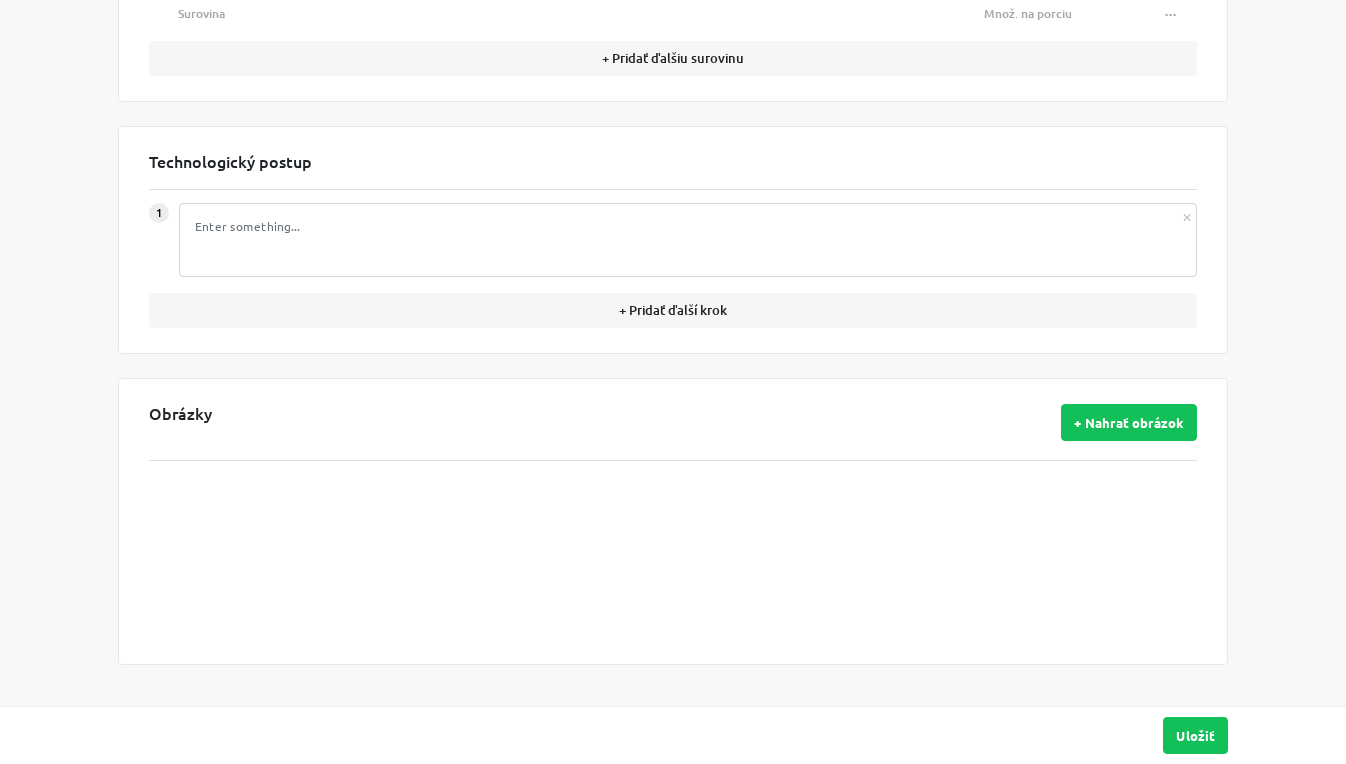type on "Polievka Vývar Hovädzí" 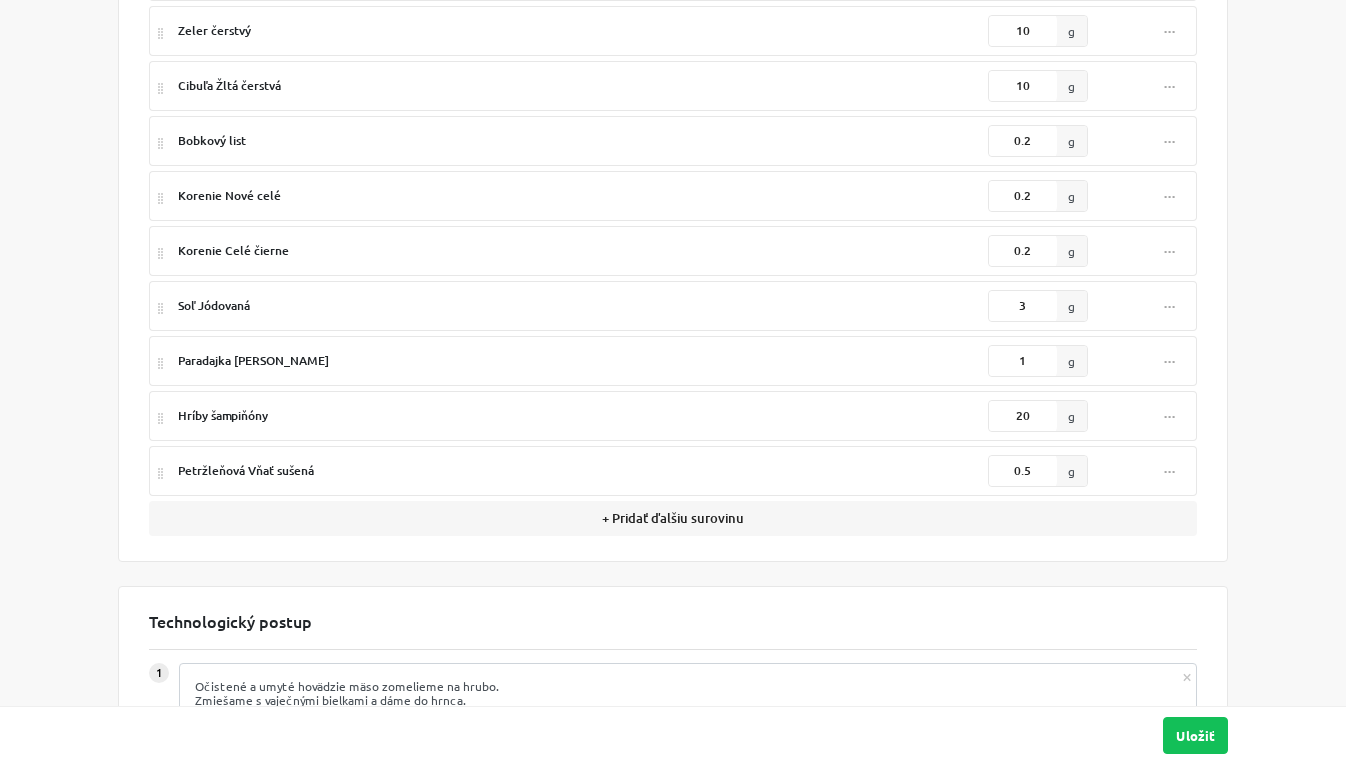 scroll, scrollTop: 0, scrollLeft: 0, axis: both 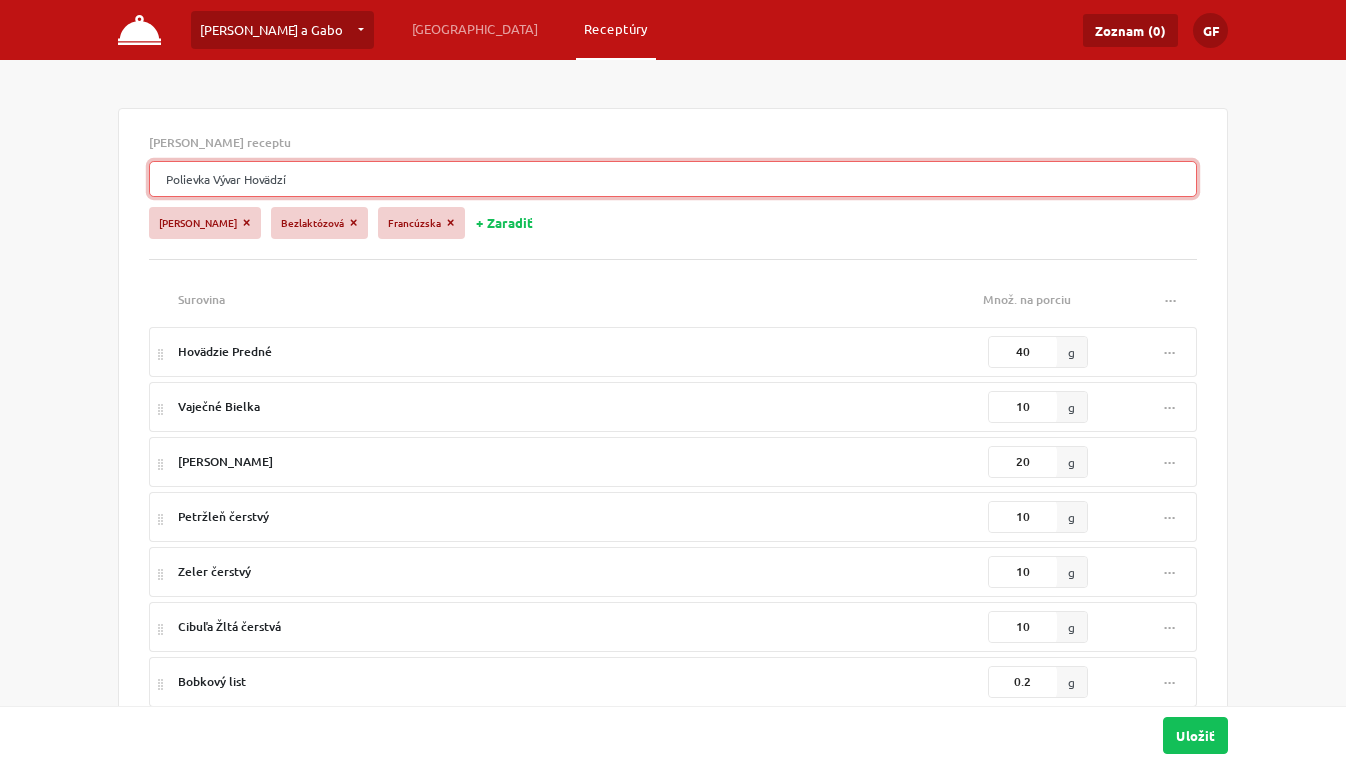 drag, startPoint x: 554, startPoint y: 167, endPoint x: -107, endPoint y: 165, distance: 661.00305 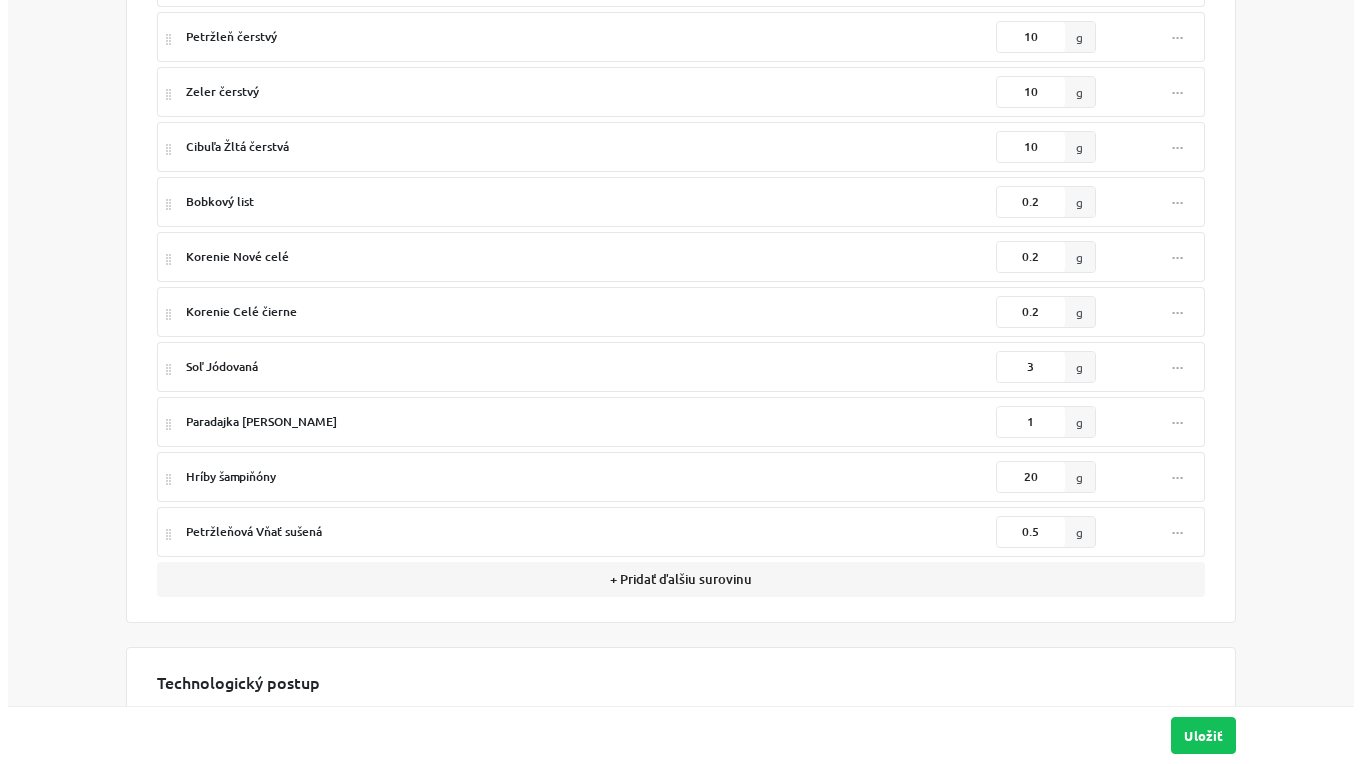 scroll, scrollTop: 700, scrollLeft: 0, axis: vertical 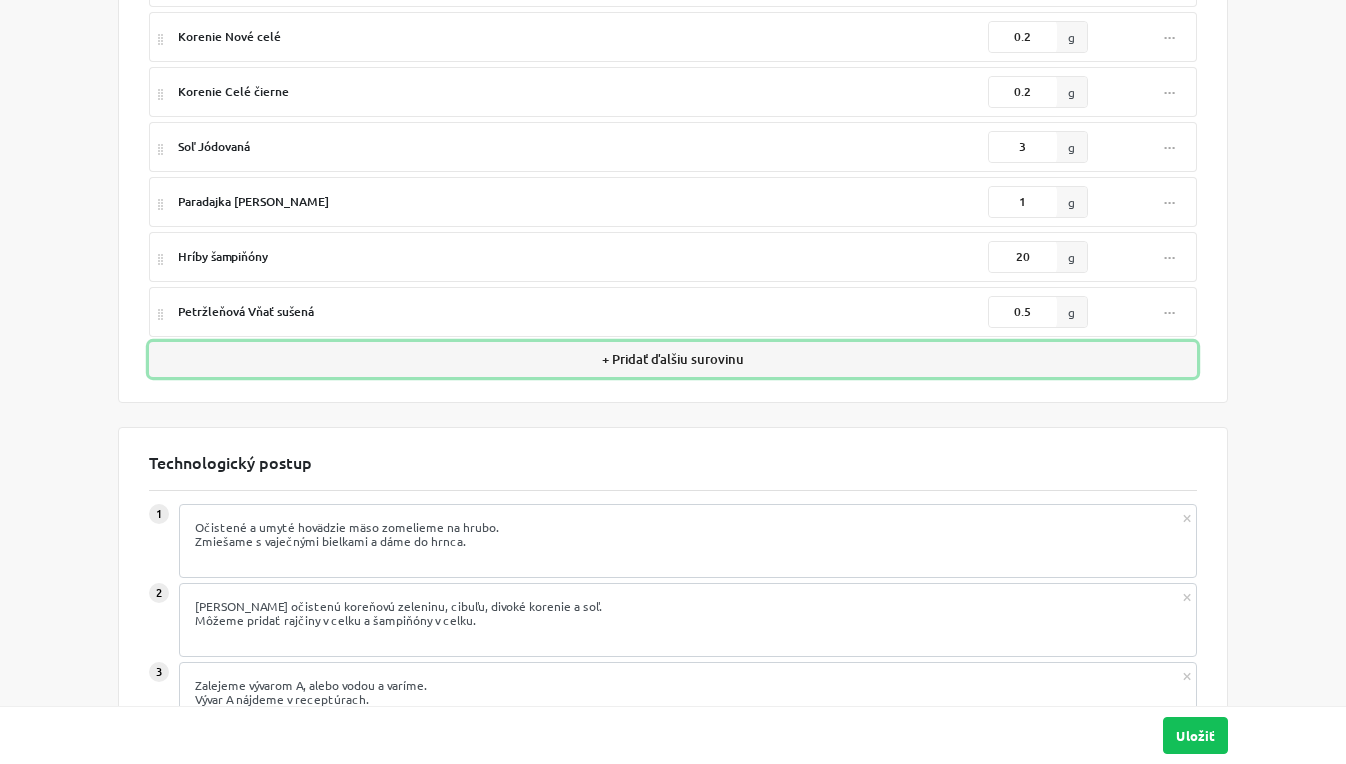click on "+ Pridať ďalšiu surovinu" at bounding box center (673, 359) 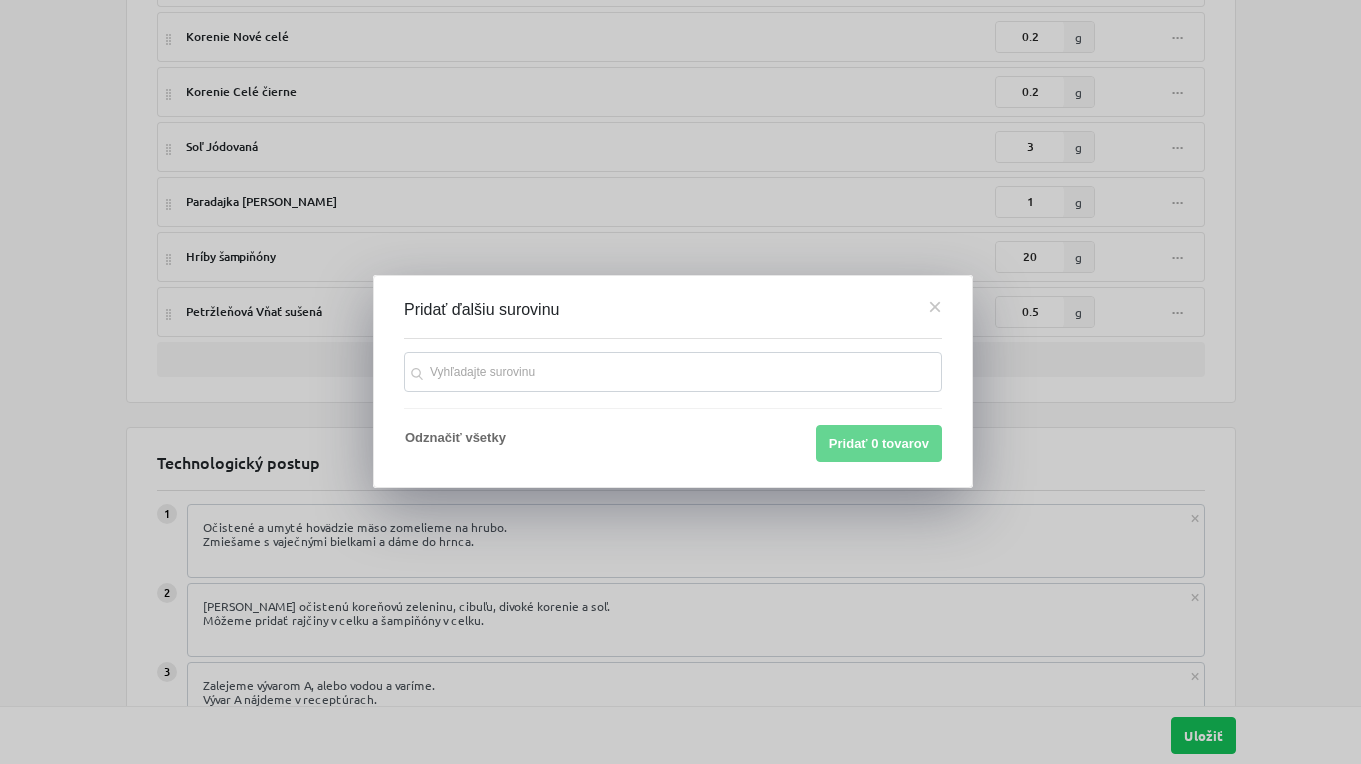 click at bounding box center (673, 372) 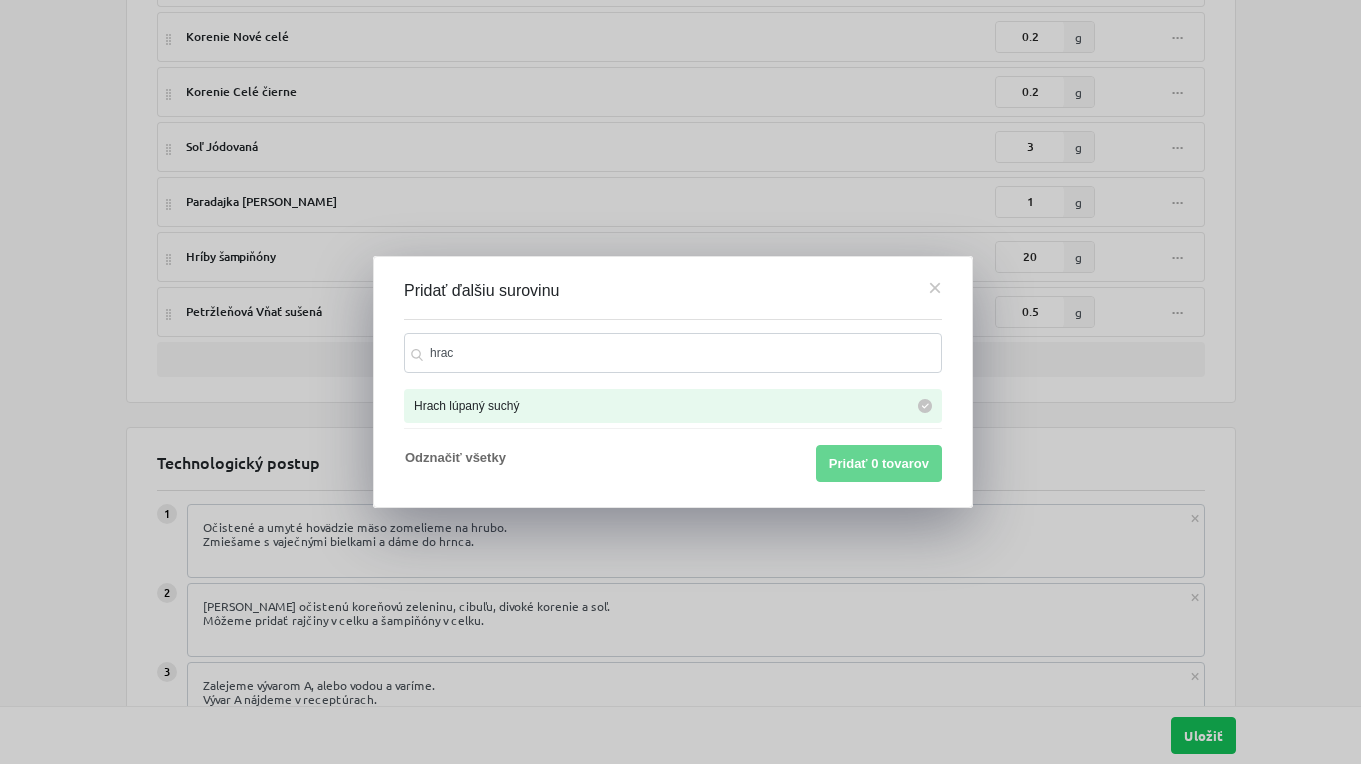 click on "Hrach lúpaný suchý" at bounding box center [673, 406] 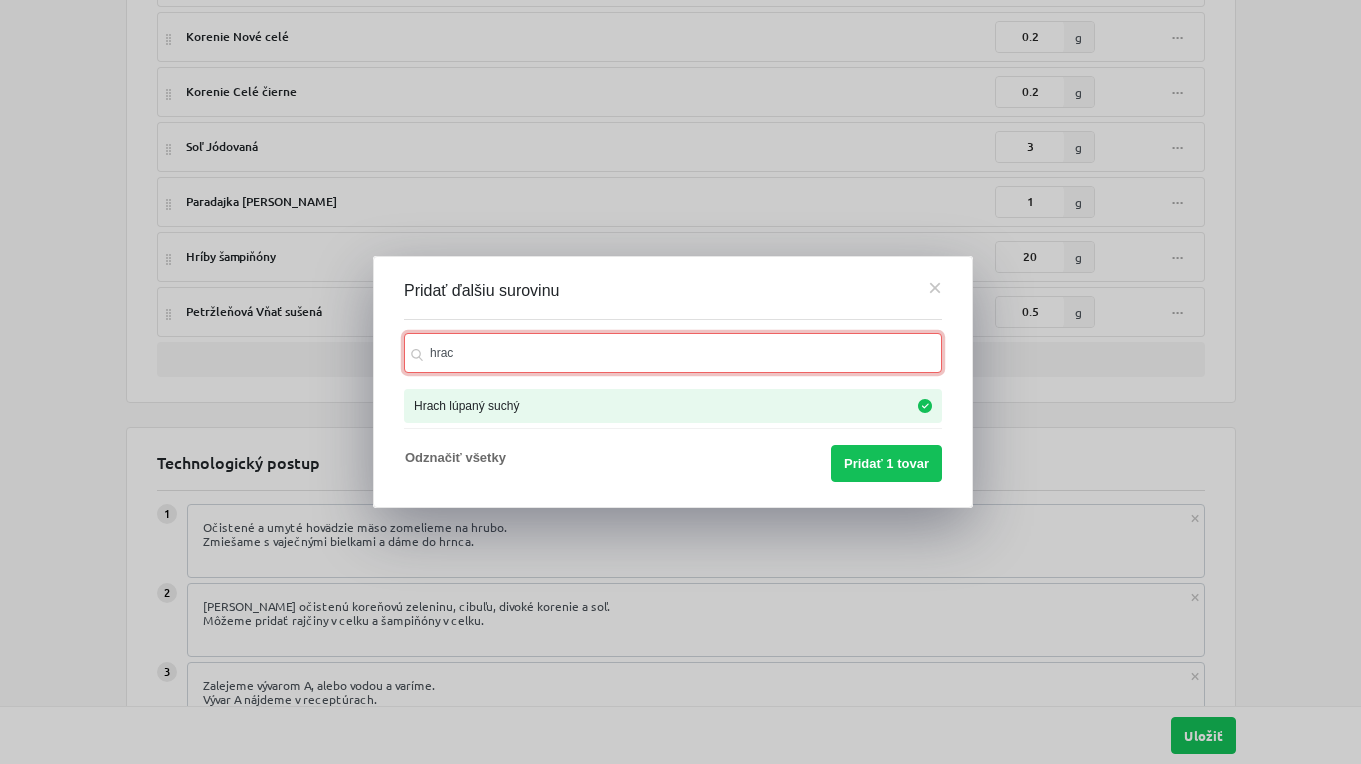 drag, startPoint x: 506, startPoint y: 344, endPoint x: 174, endPoint y: 354, distance: 332.15057 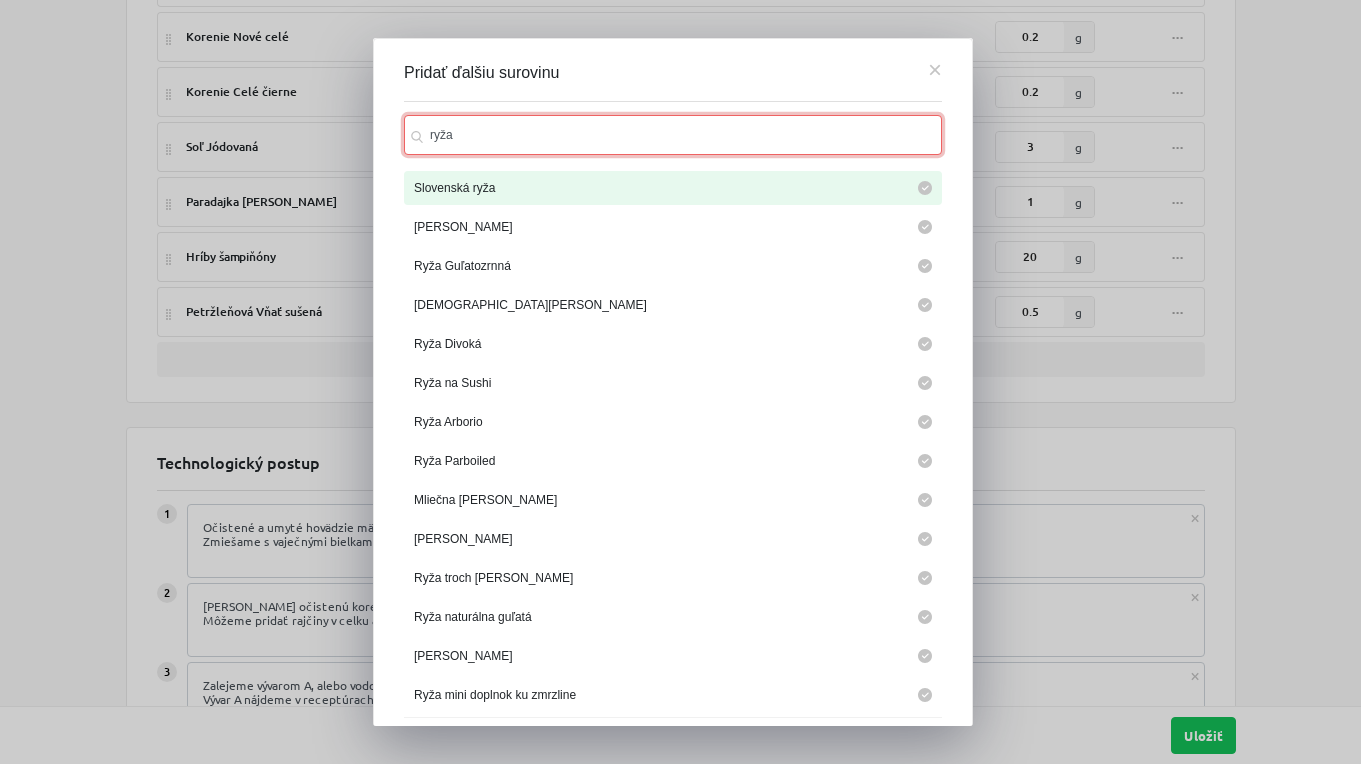 type on "ryža" 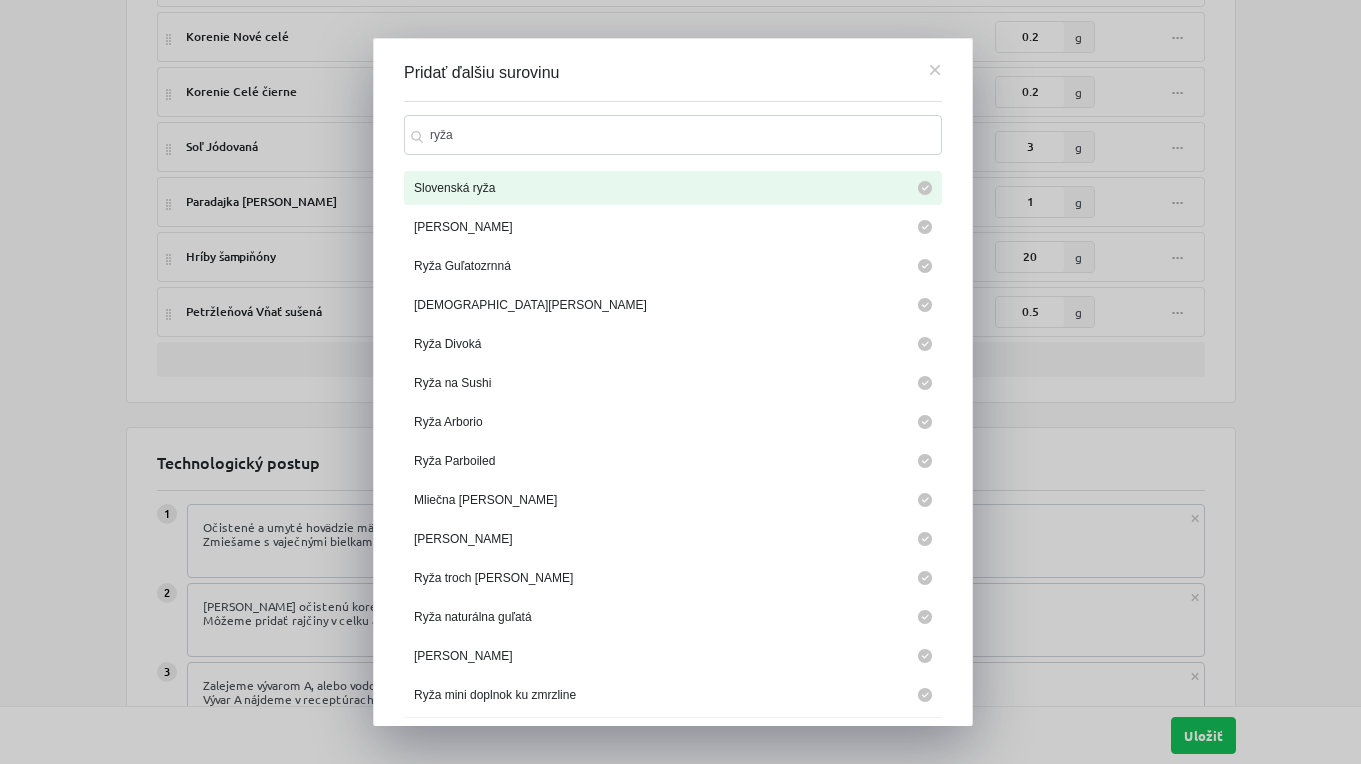 click on "Slovenská ryža" at bounding box center [673, 188] 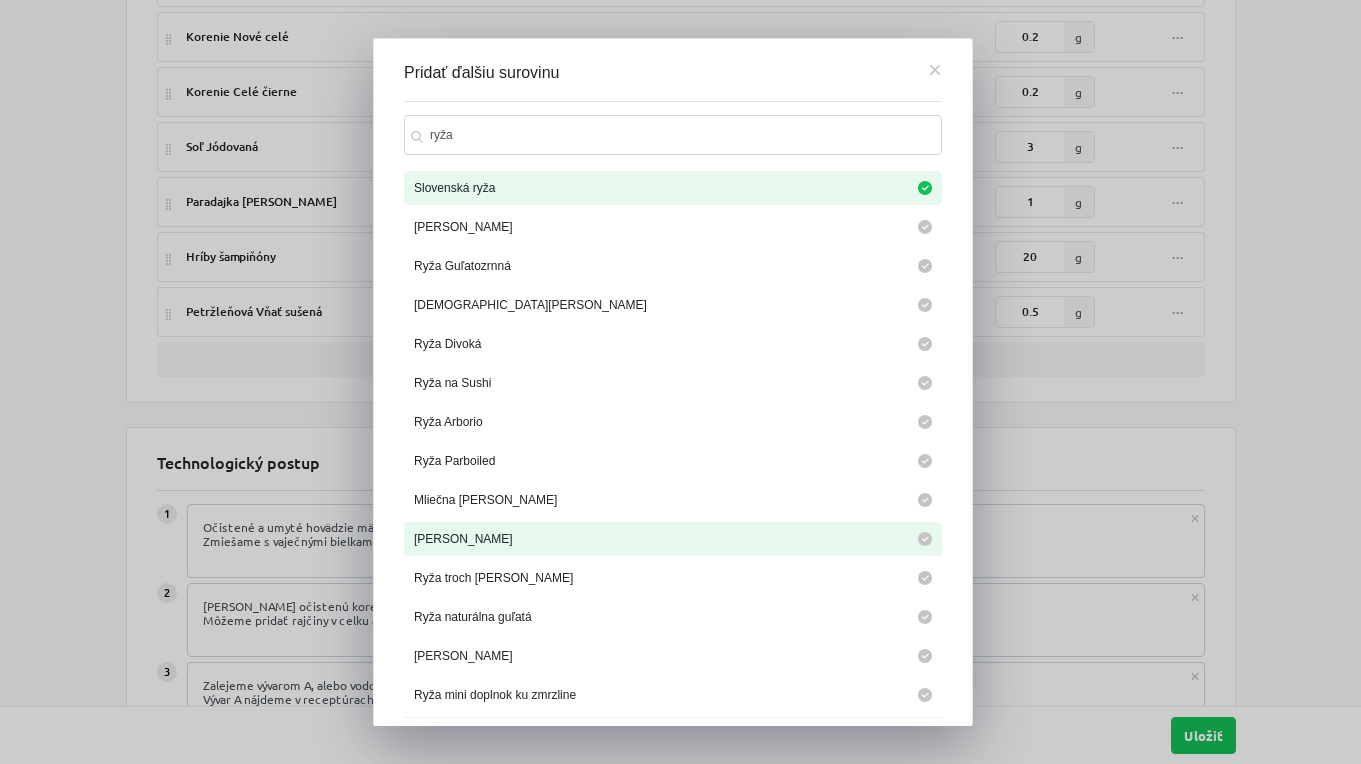 click on "[PERSON_NAME]" at bounding box center [673, 539] 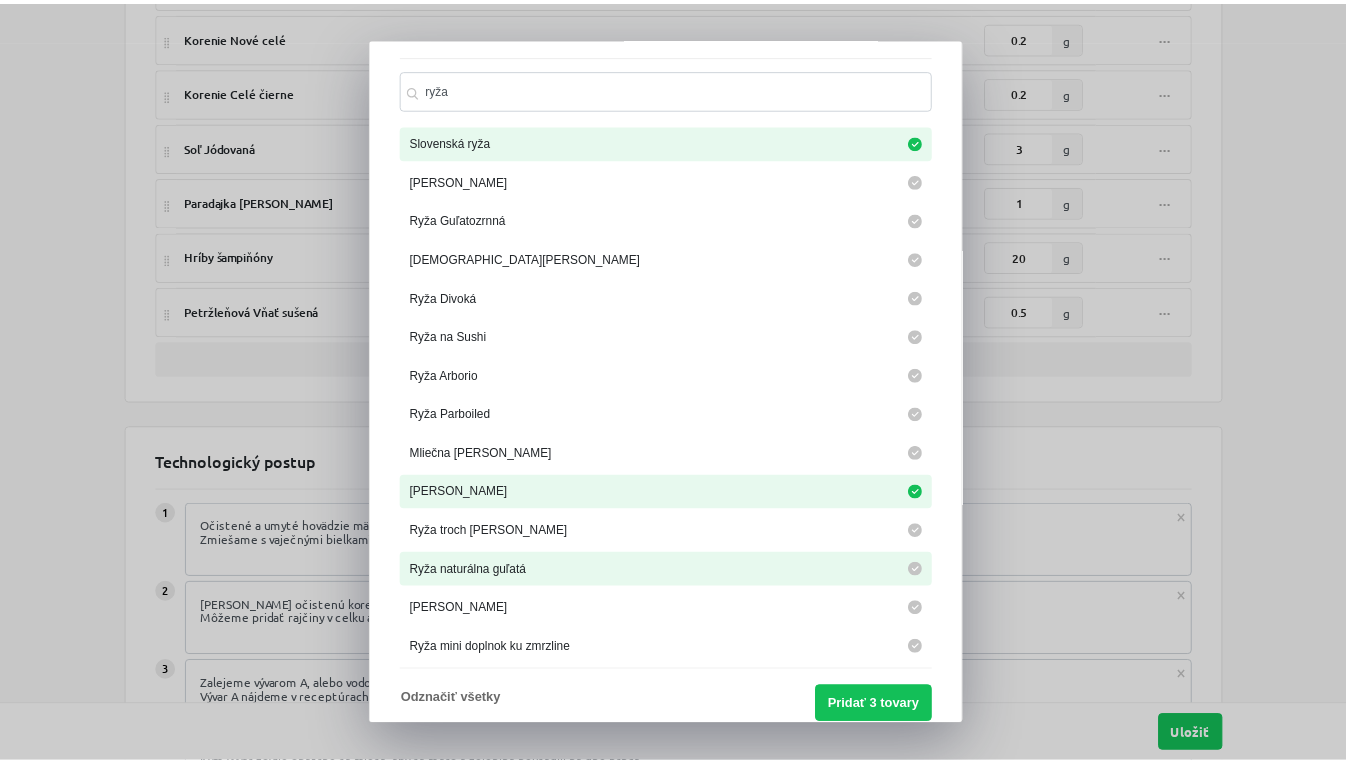 scroll, scrollTop: 71, scrollLeft: 0, axis: vertical 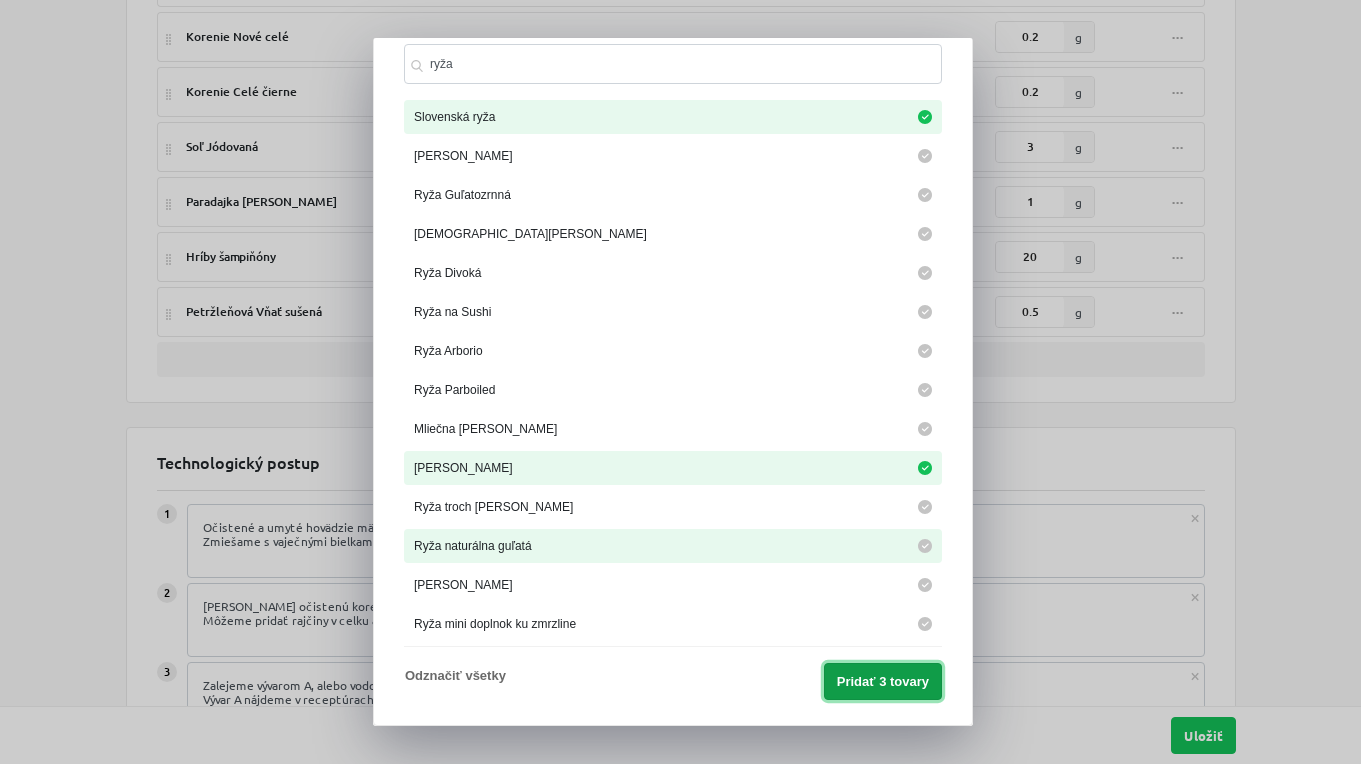 drag, startPoint x: 874, startPoint y: 681, endPoint x: 892, endPoint y: 622, distance: 61.68468 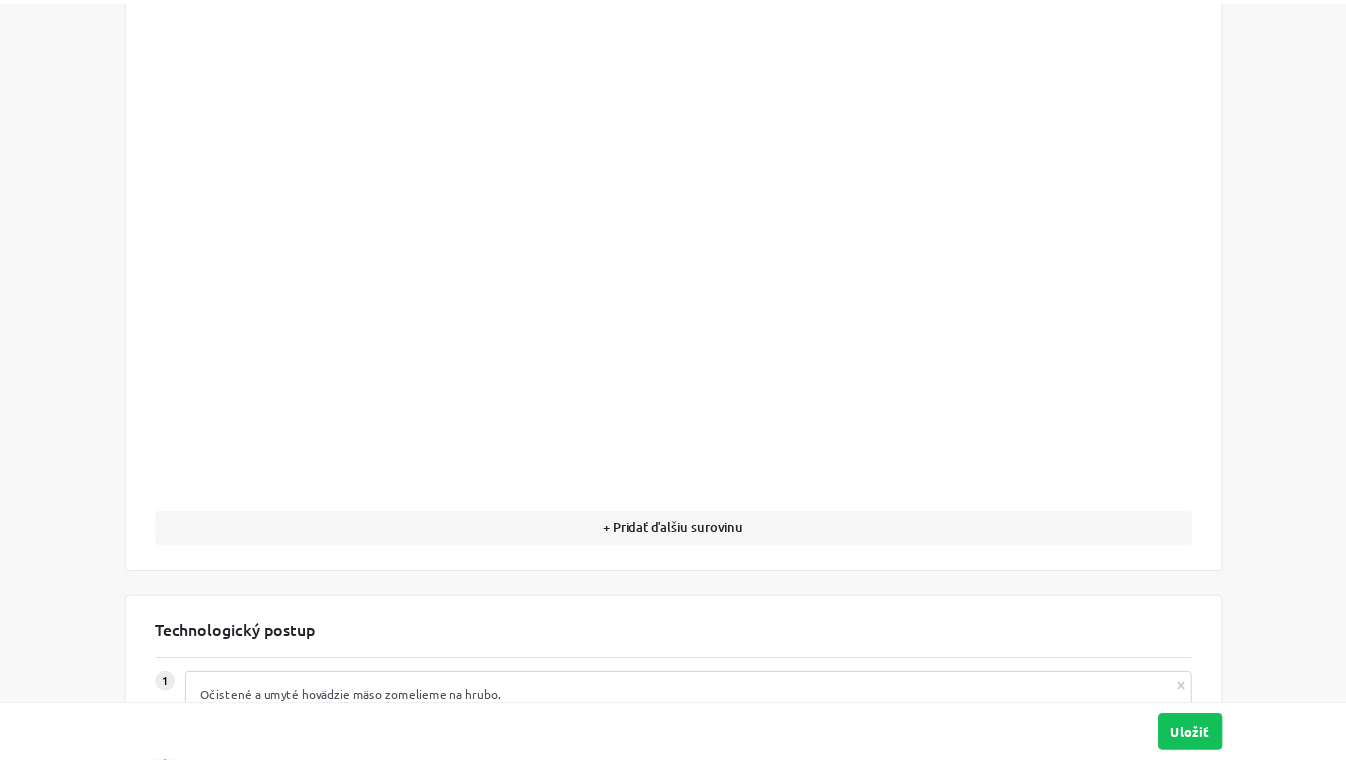 scroll, scrollTop: 0, scrollLeft: 0, axis: both 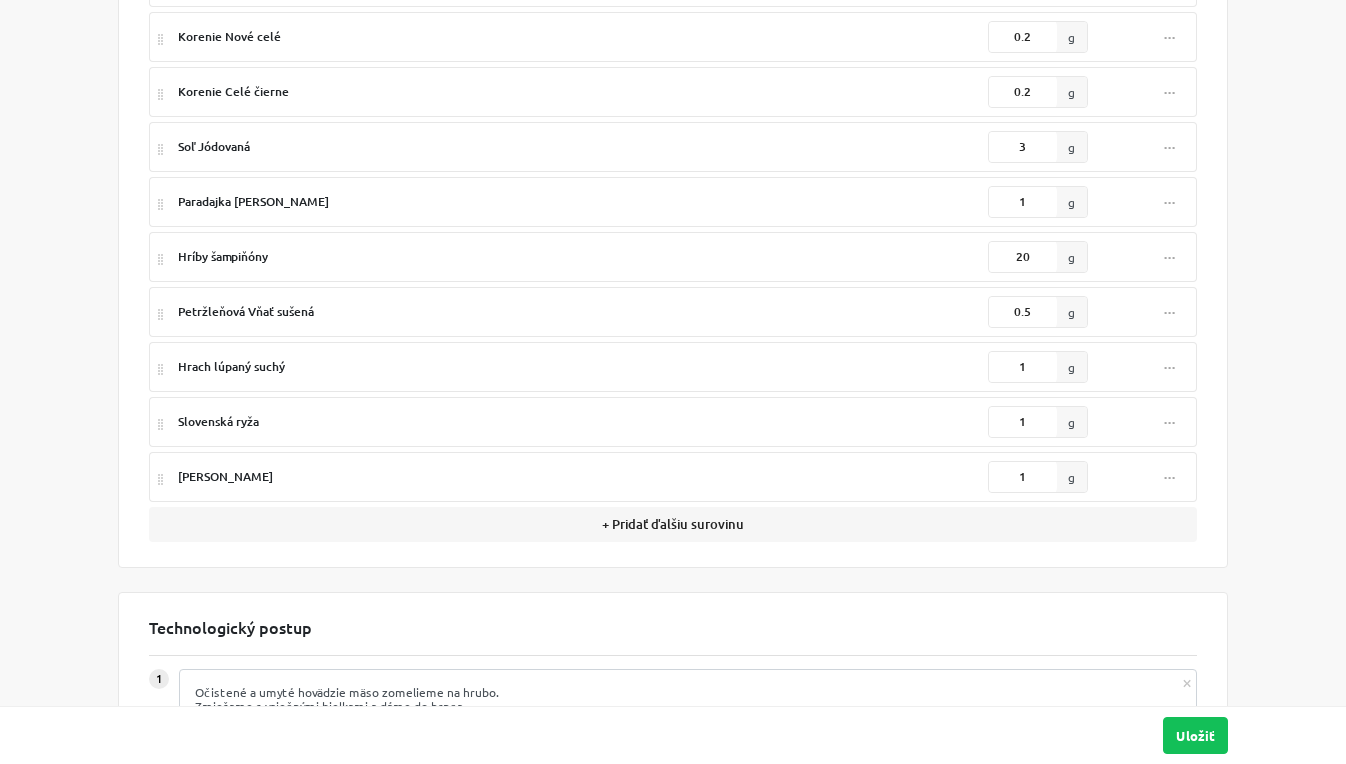 click on "..." at bounding box center [1170, 363] 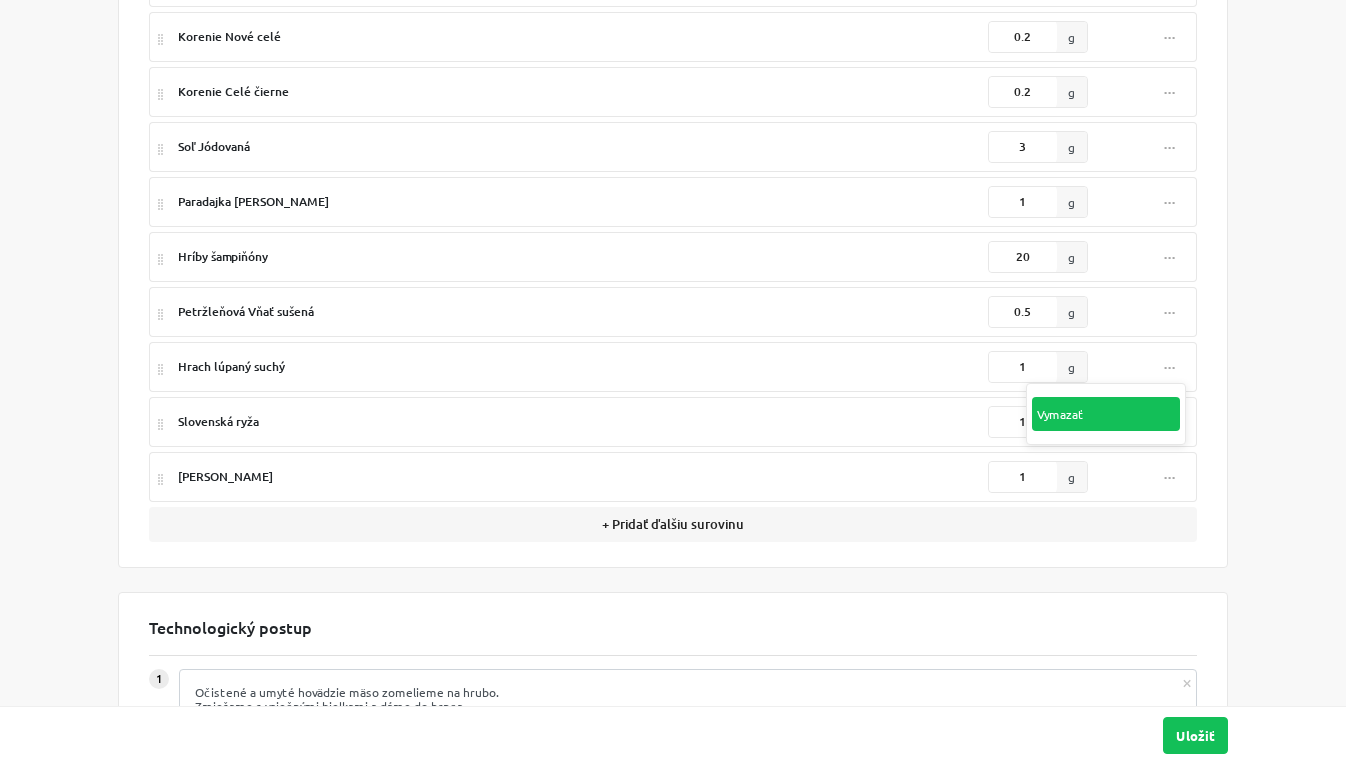 click on "Vymazať" at bounding box center (1106, 414) 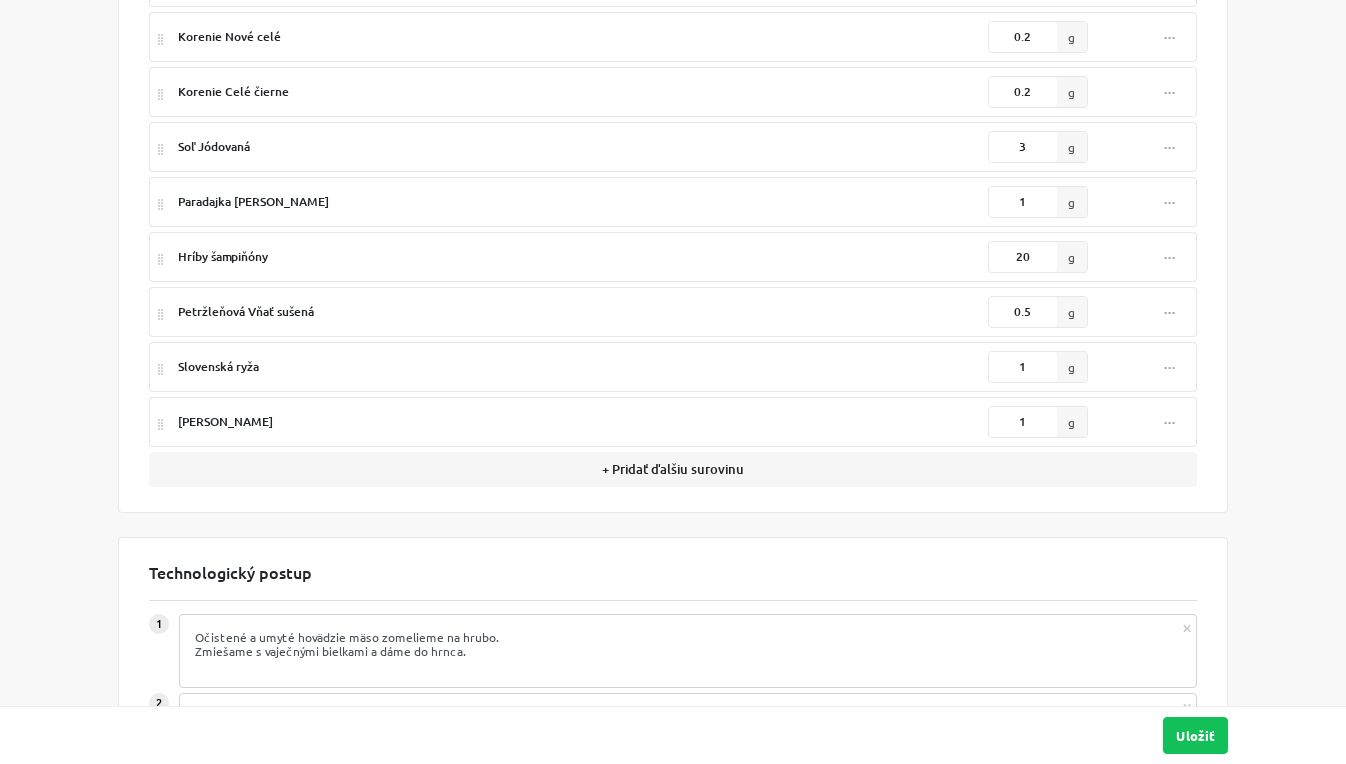 drag, startPoint x: 1168, startPoint y: 364, endPoint x: 1130, endPoint y: 398, distance: 50.990196 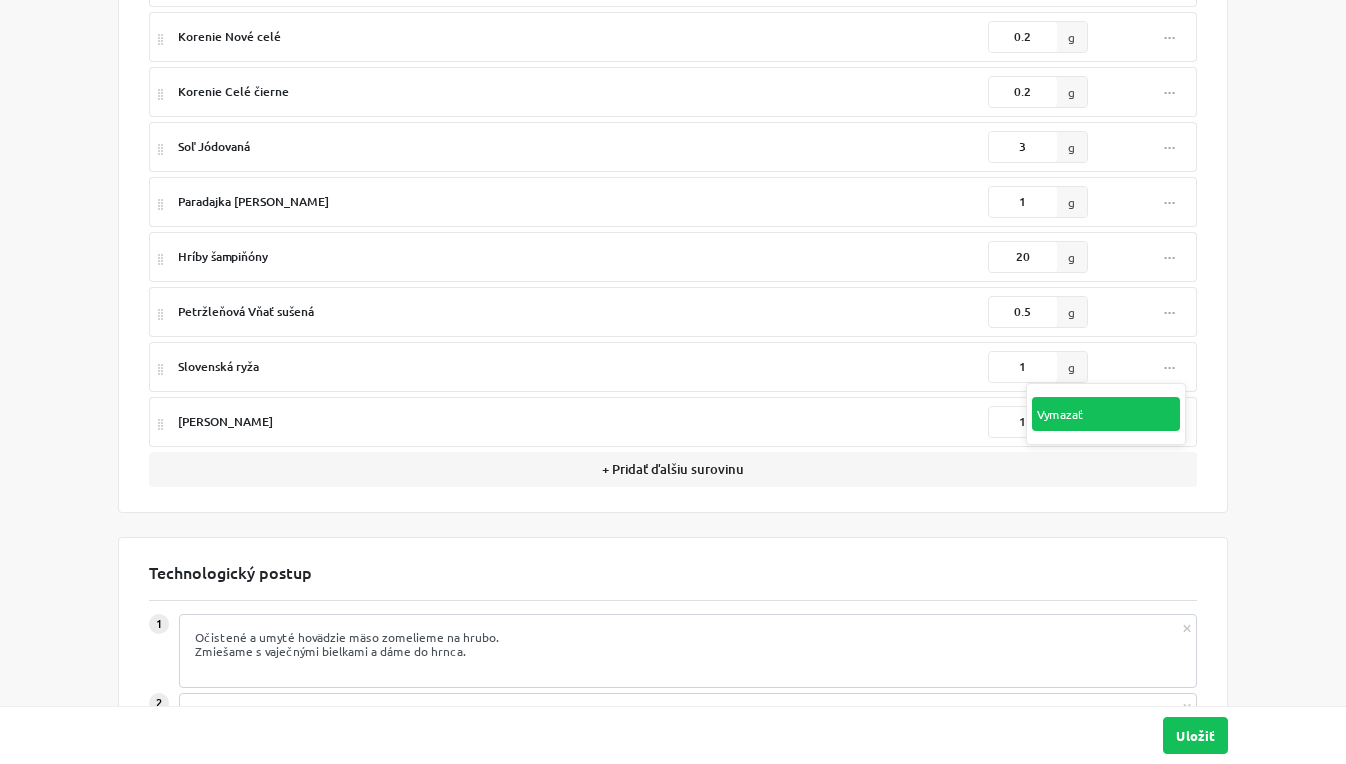 click on "Vymazať" at bounding box center [1106, 414] 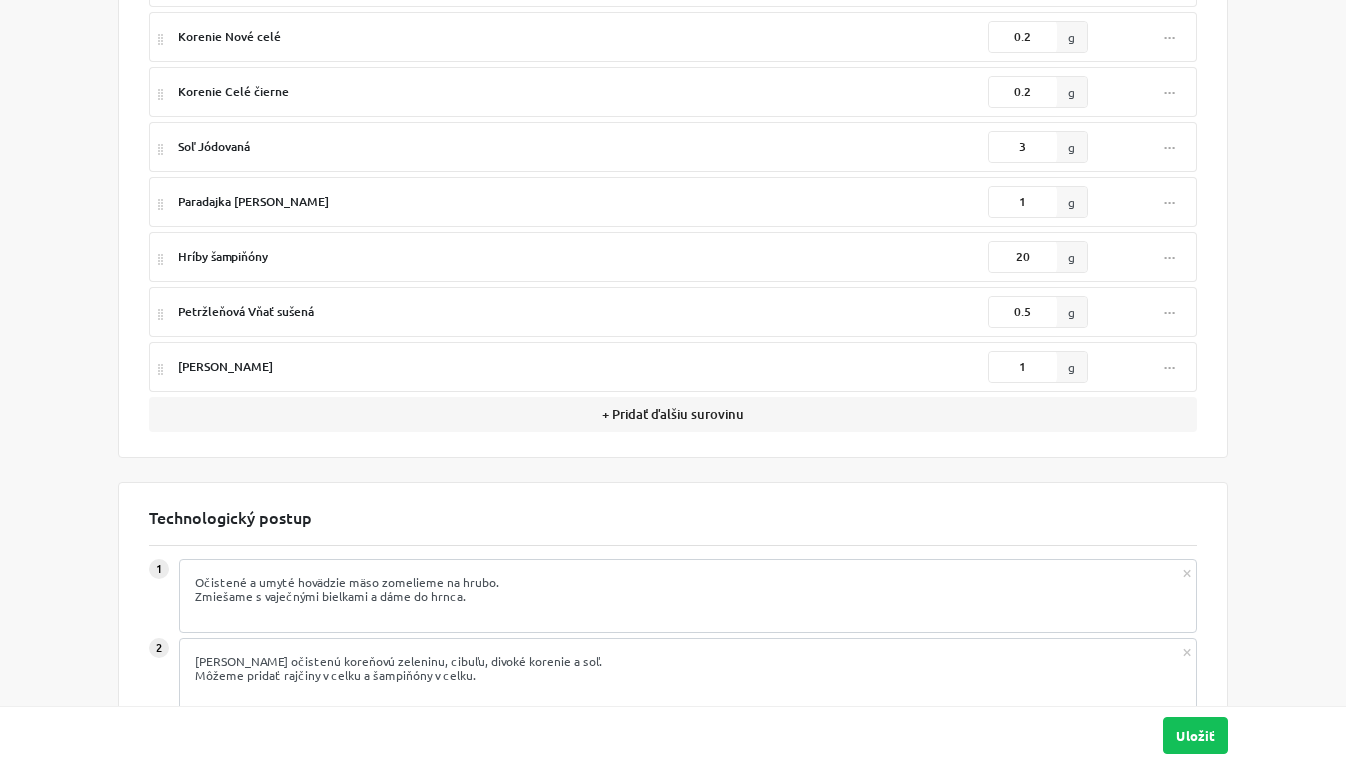 click on "..." at bounding box center [1170, 363] 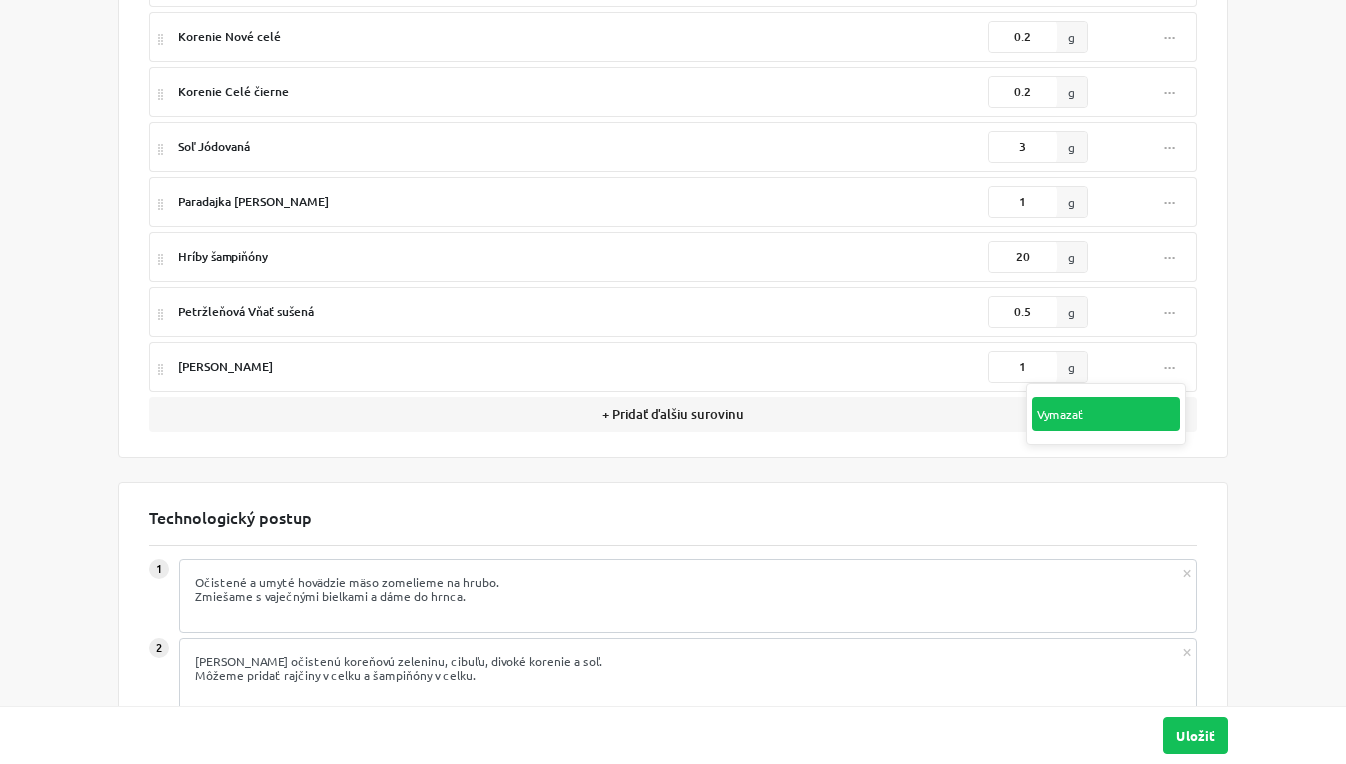 click on "Vymazať" at bounding box center [1106, 414] 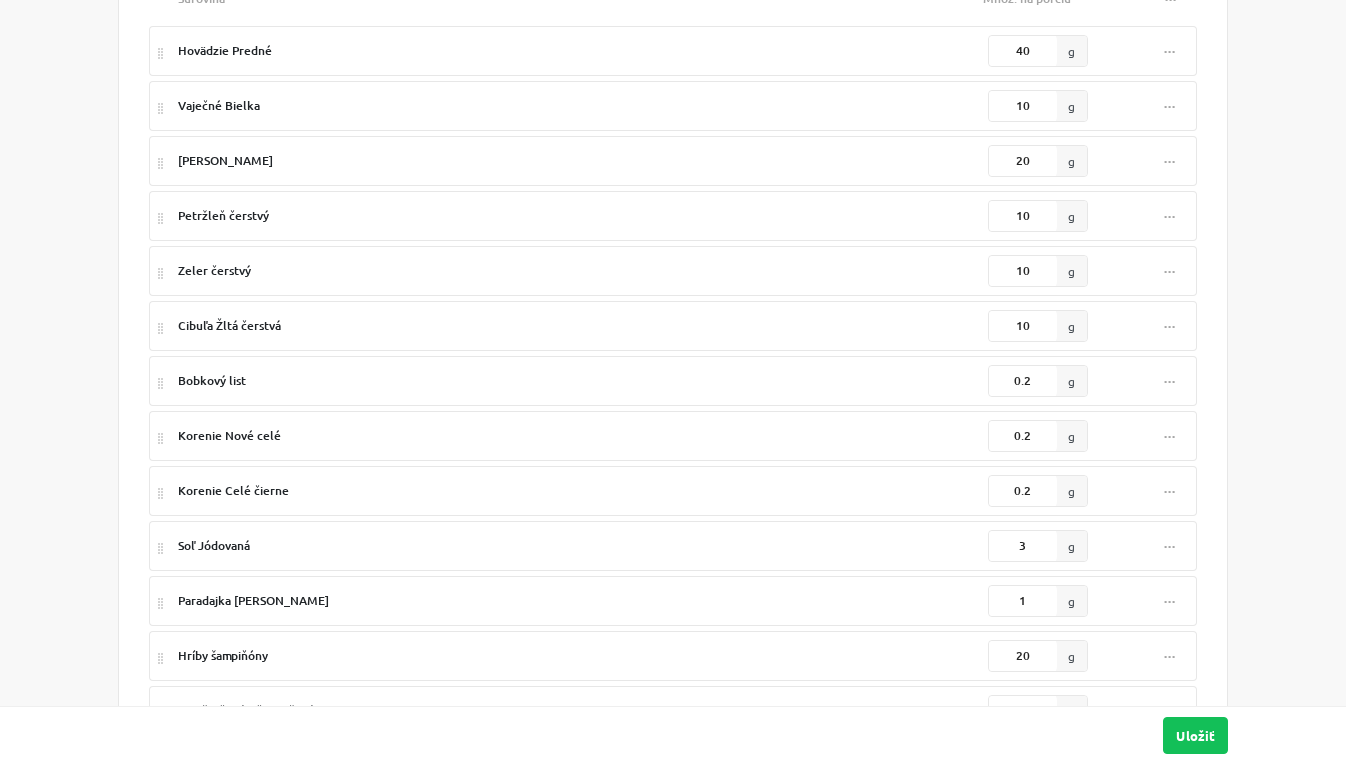 scroll, scrollTop: 0, scrollLeft: 0, axis: both 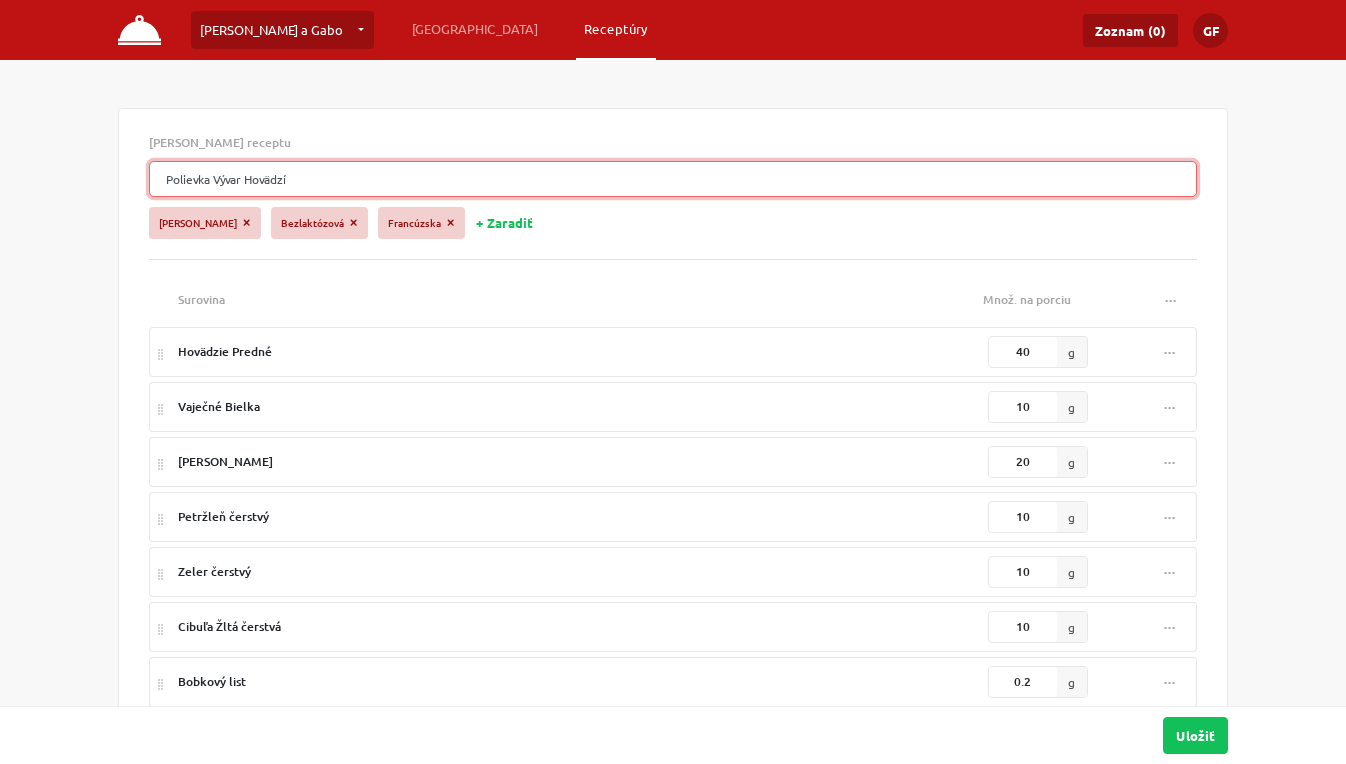 drag, startPoint x: 387, startPoint y: 186, endPoint x: -59, endPoint y: 222, distance: 447.45056 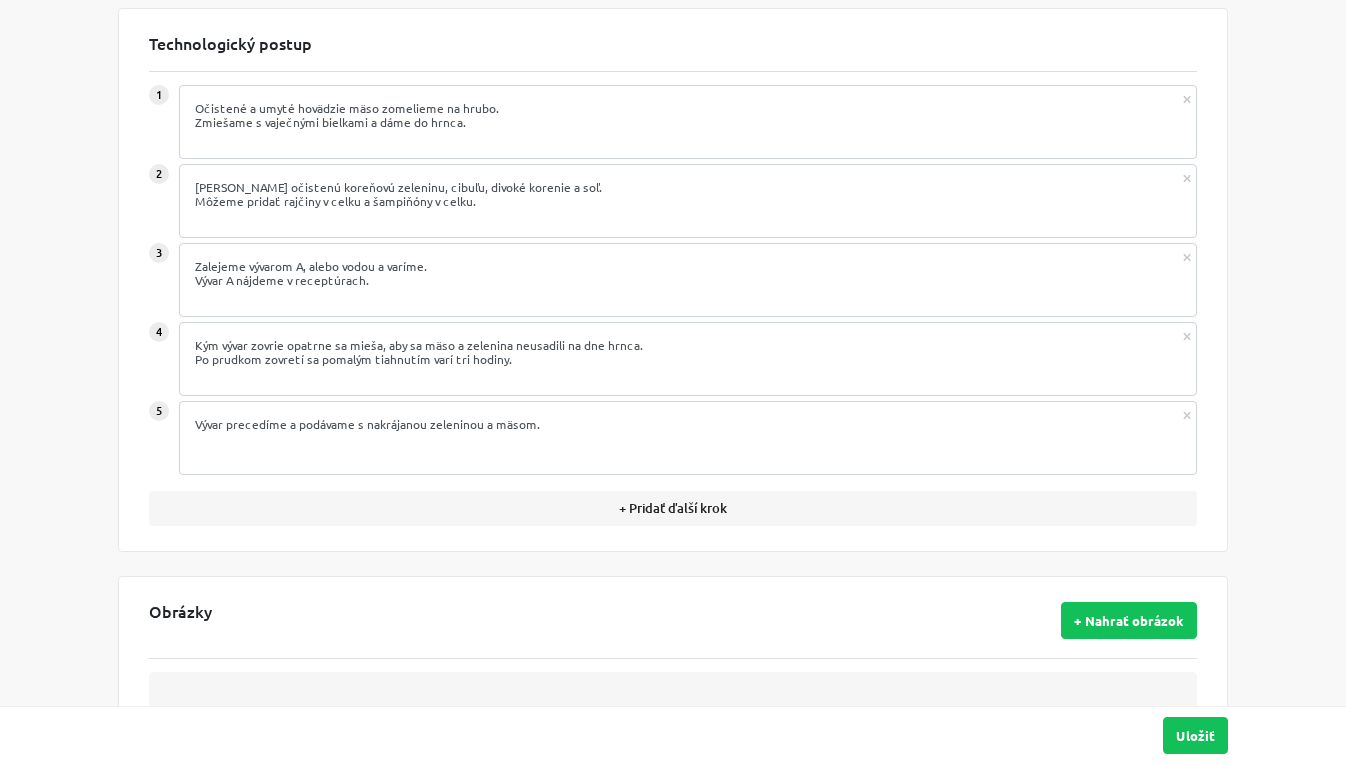 scroll, scrollTop: 1118, scrollLeft: 0, axis: vertical 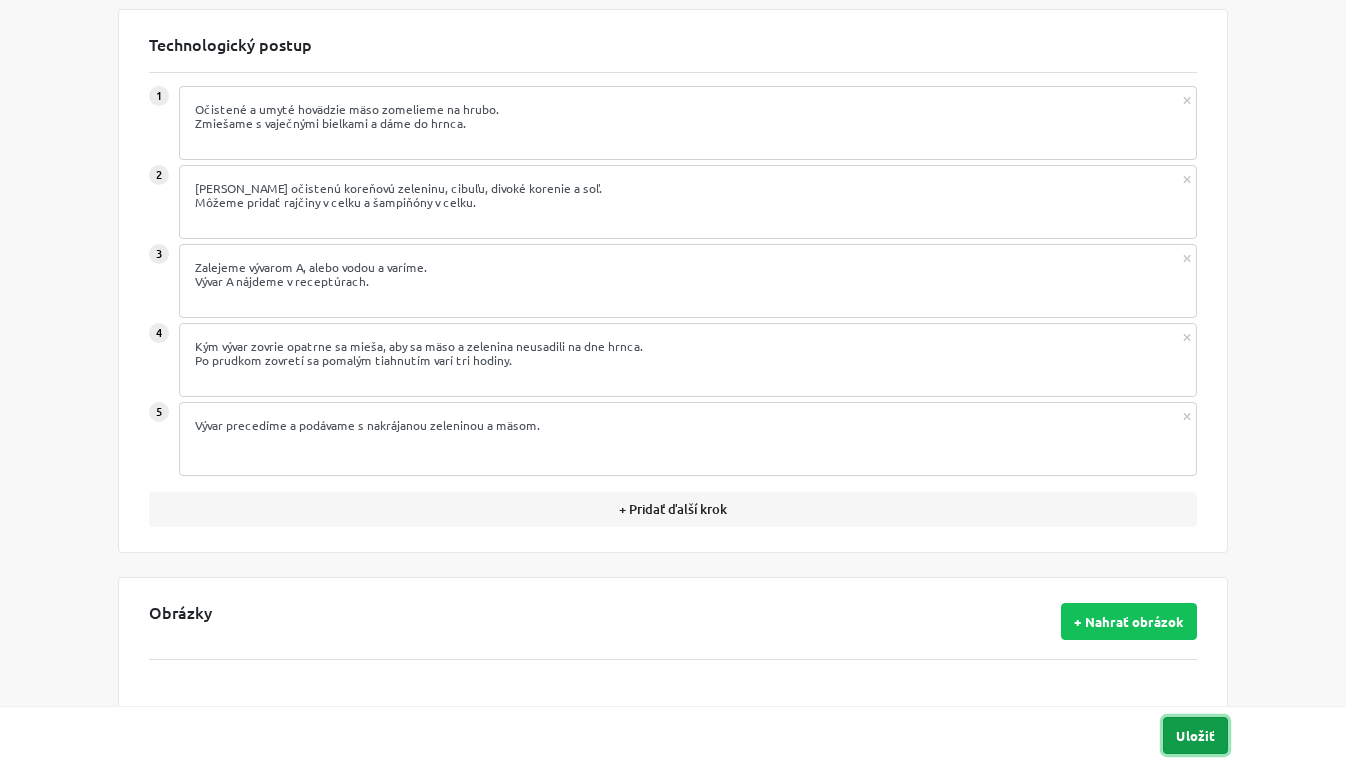 click on "Uložiť" at bounding box center [1195, 735] 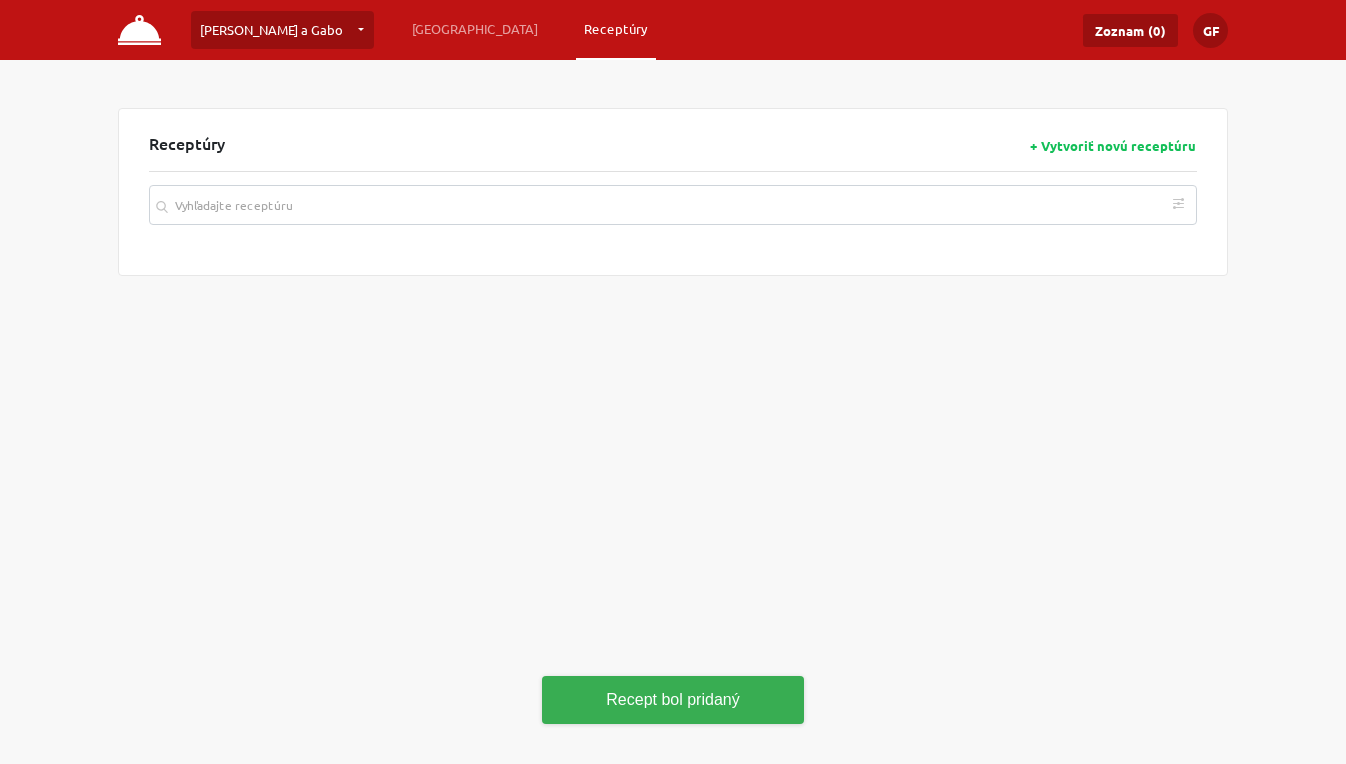 scroll, scrollTop: 0, scrollLeft: 0, axis: both 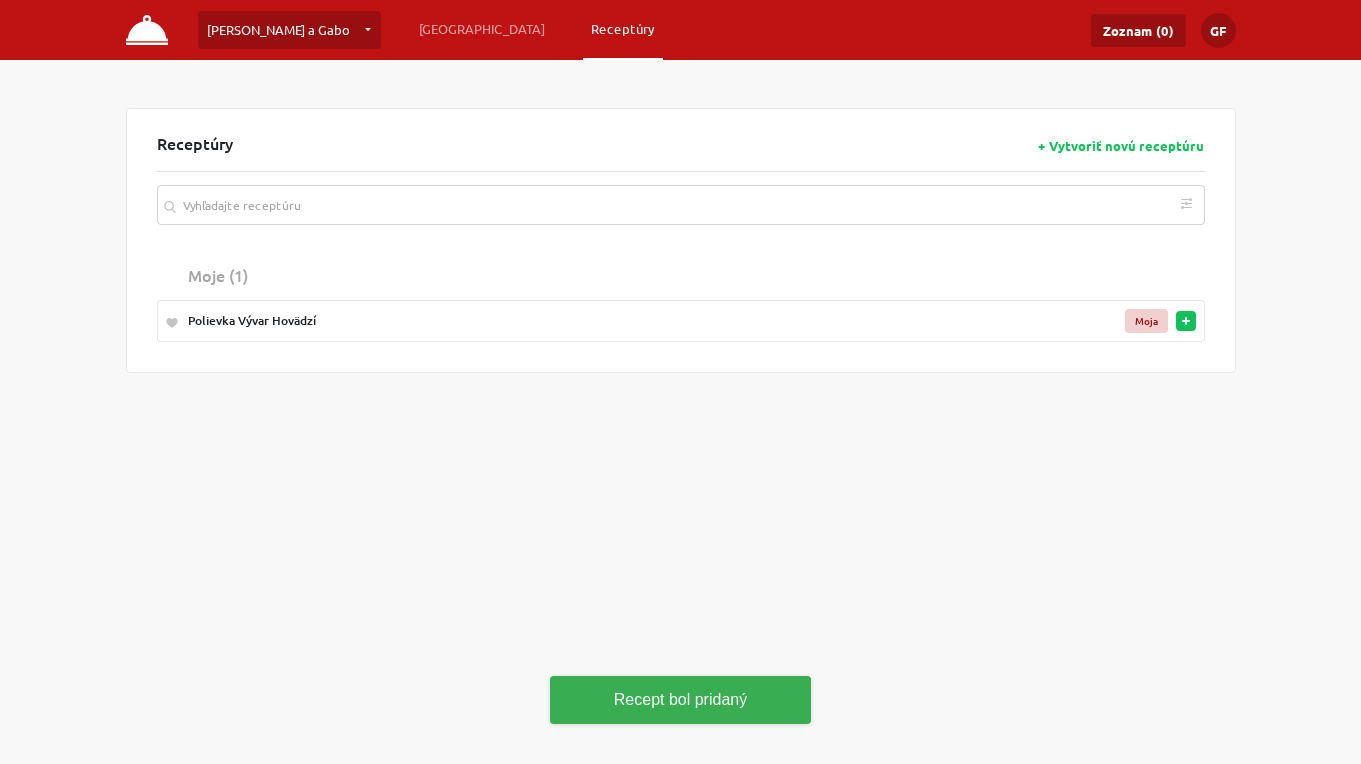 click on "Polievka Vývar Hovädzí" at bounding box center (599, 321) 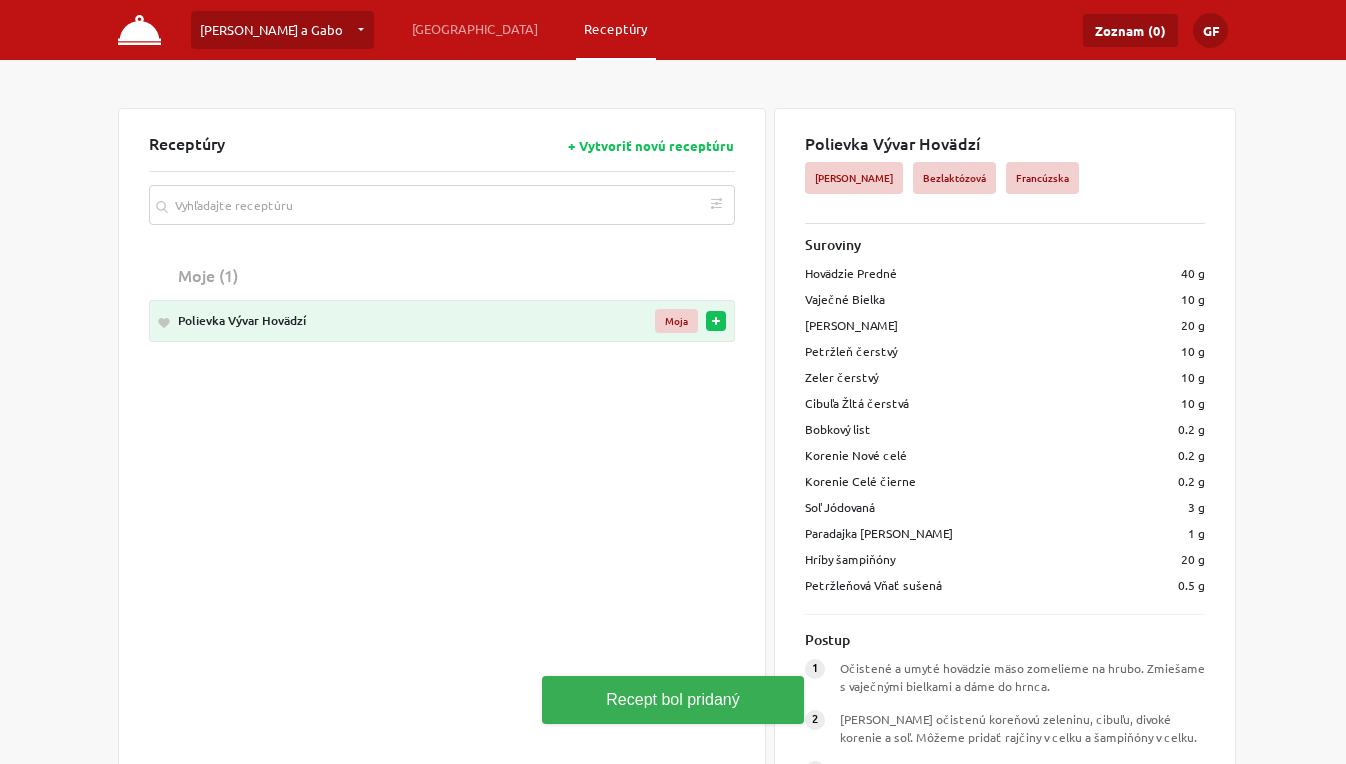 scroll, scrollTop: 157, scrollLeft: 0, axis: vertical 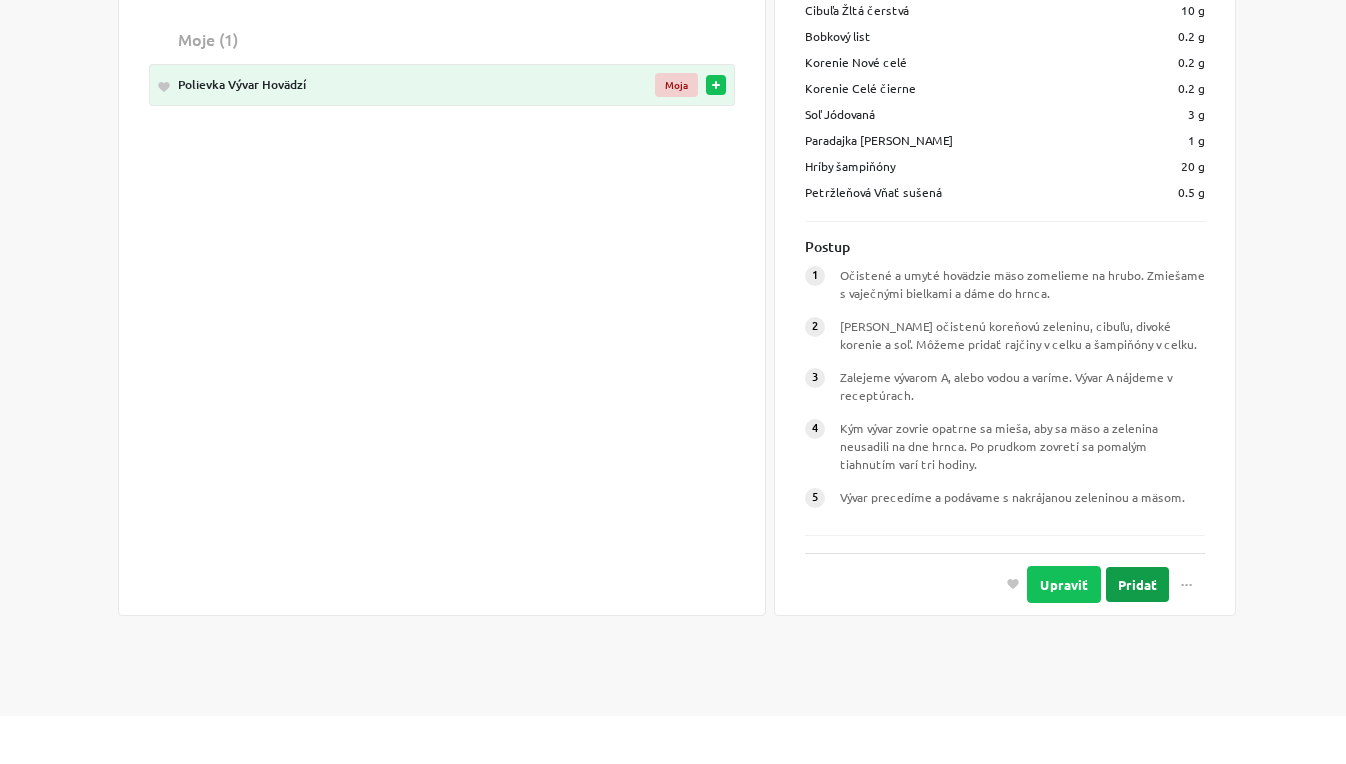 click on "Pridať" at bounding box center (1137, 584) 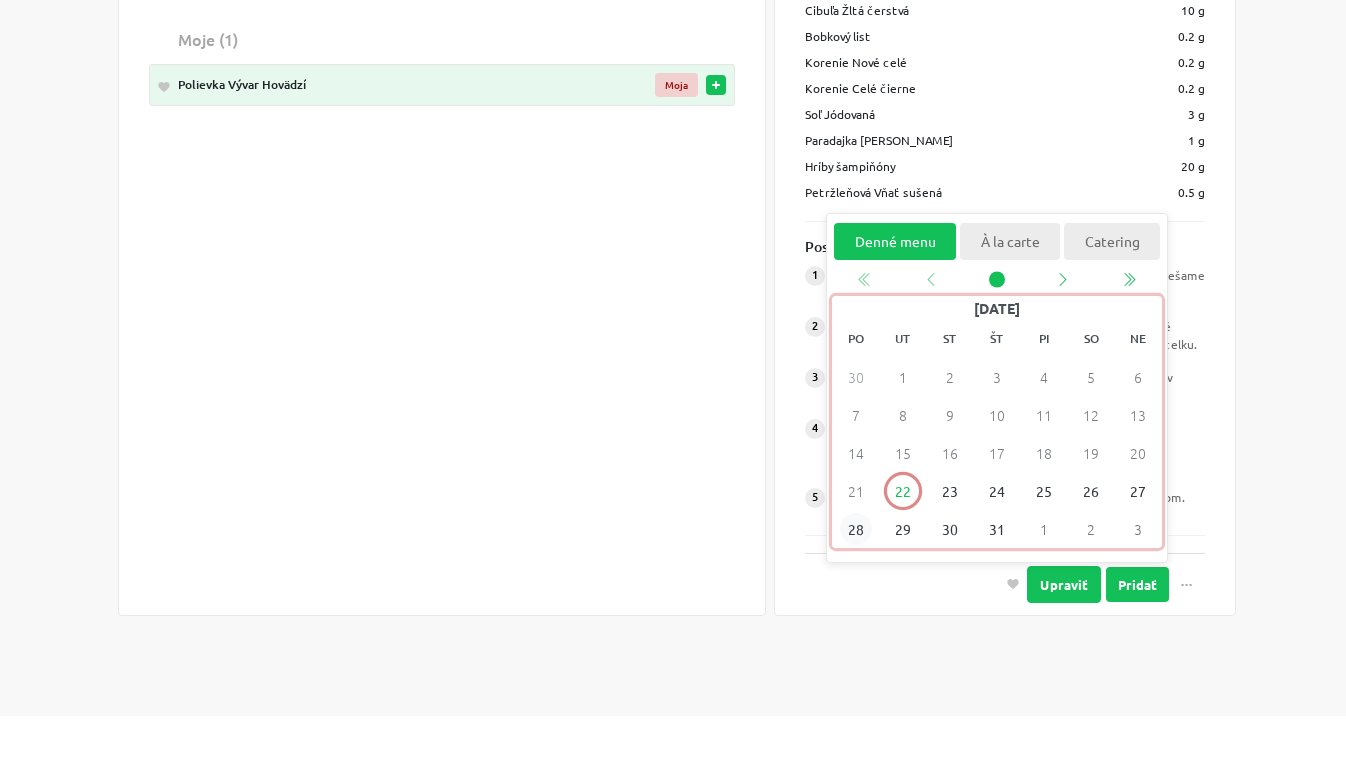 click on "28" at bounding box center (856, 529) 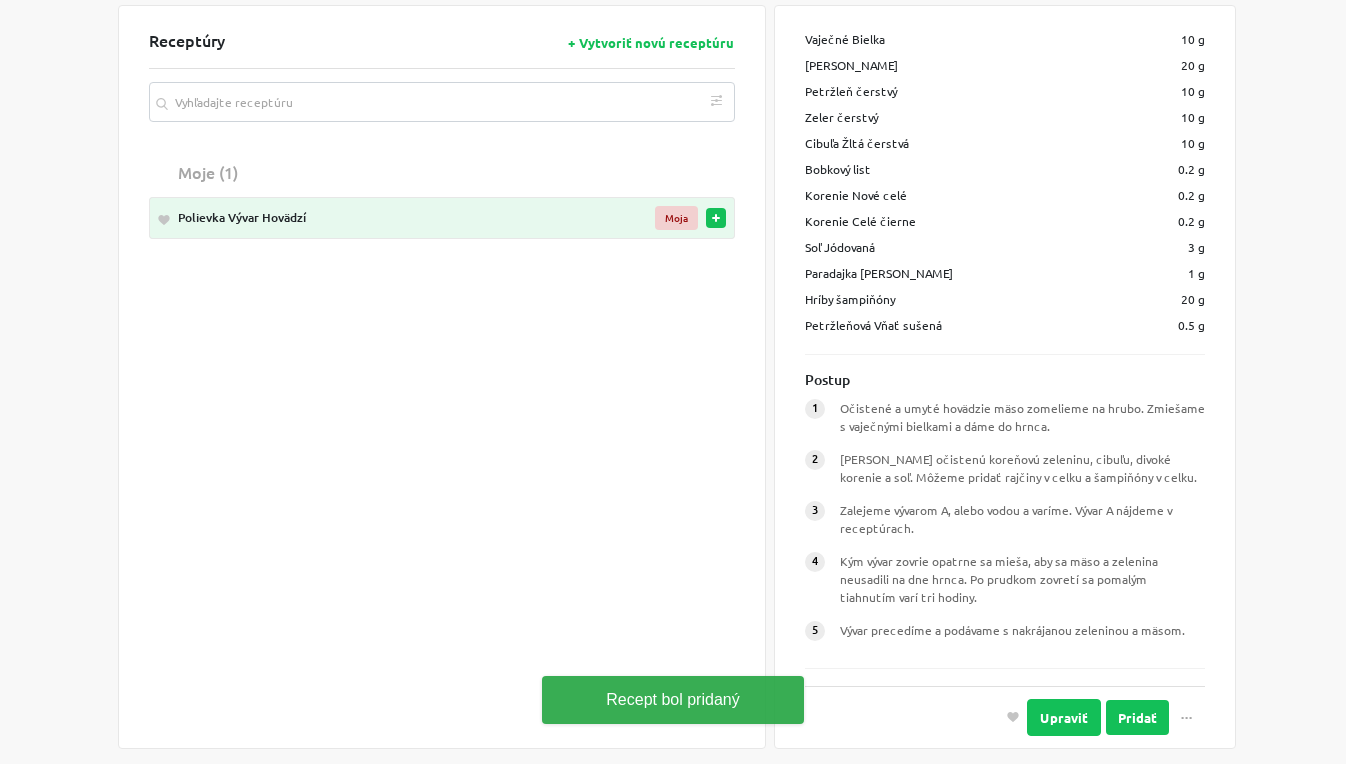 scroll, scrollTop: 0, scrollLeft: 0, axis: both 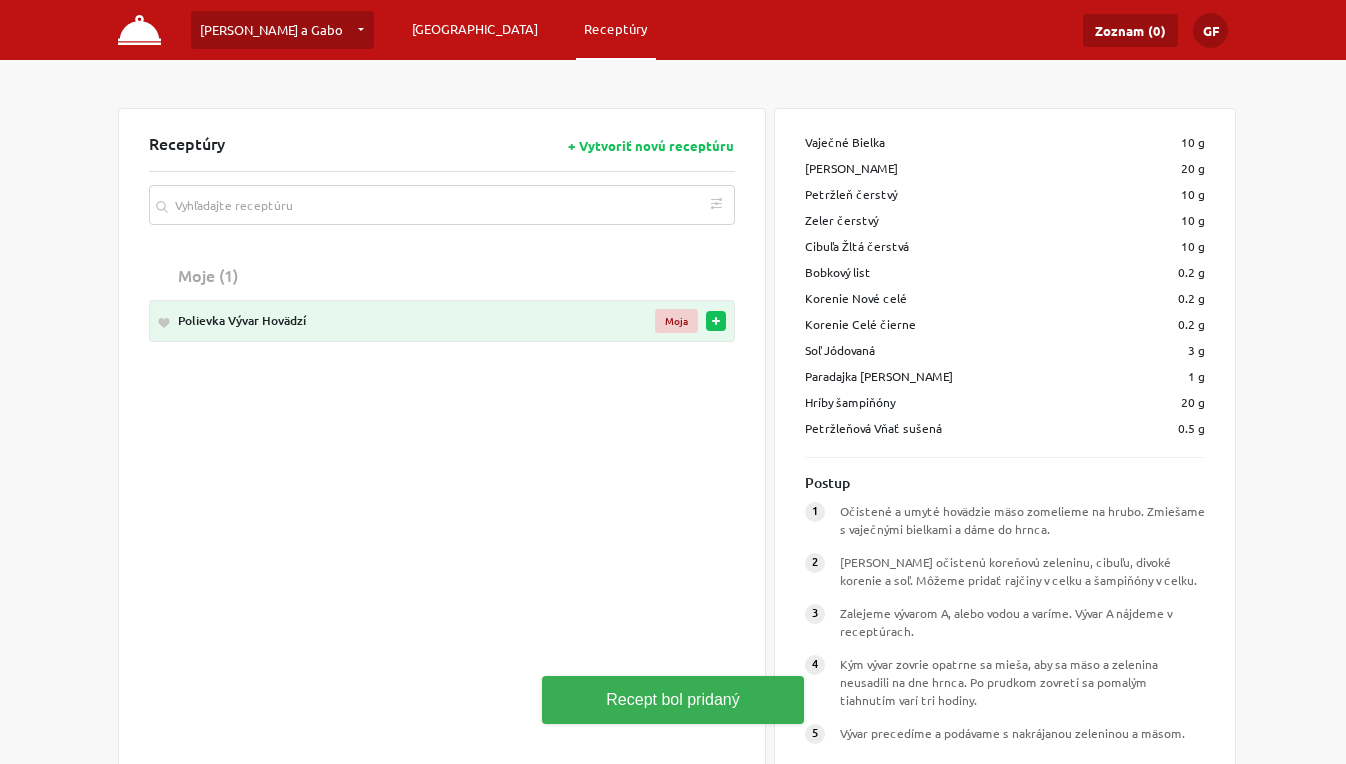 click on "[GEOGRAPHIC_DATA]" at bounding box center [475, 29] 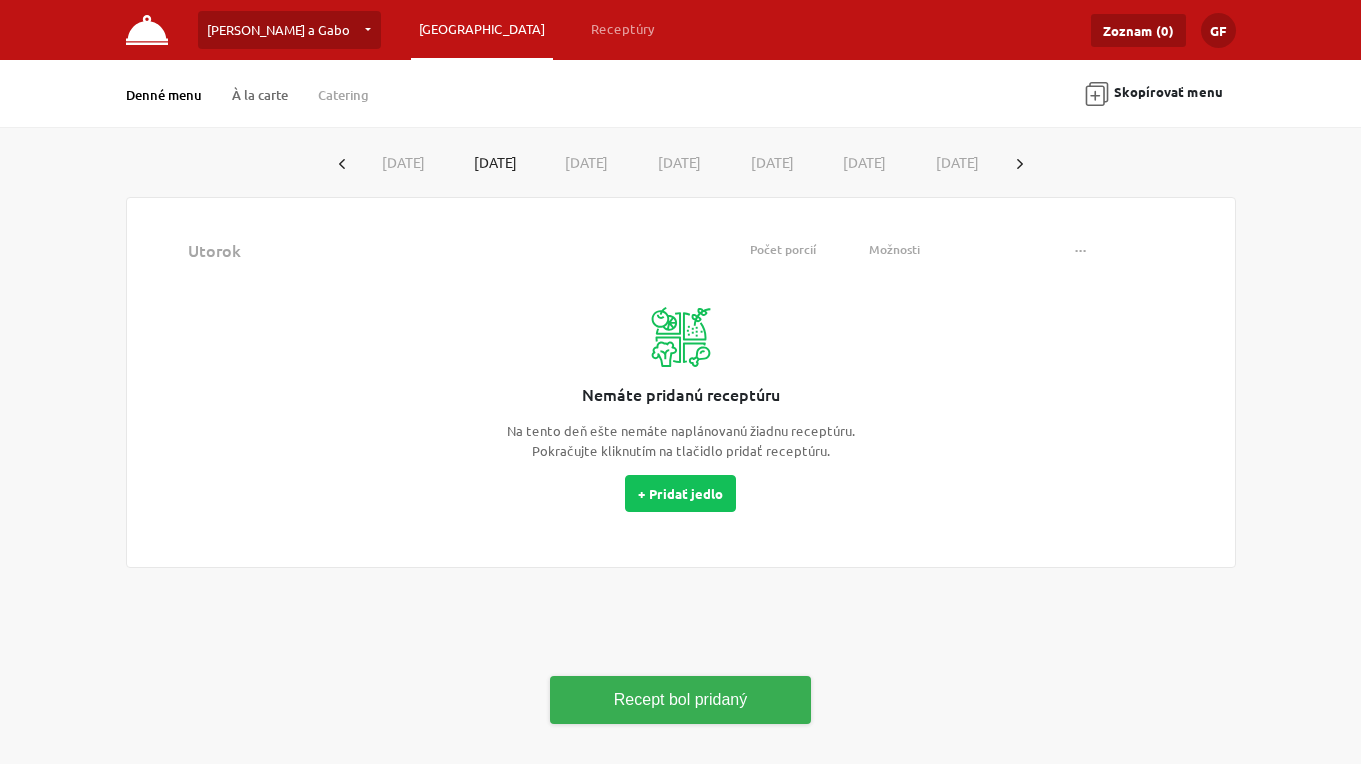 click on "À la carte" at bounding box center [260, 95] 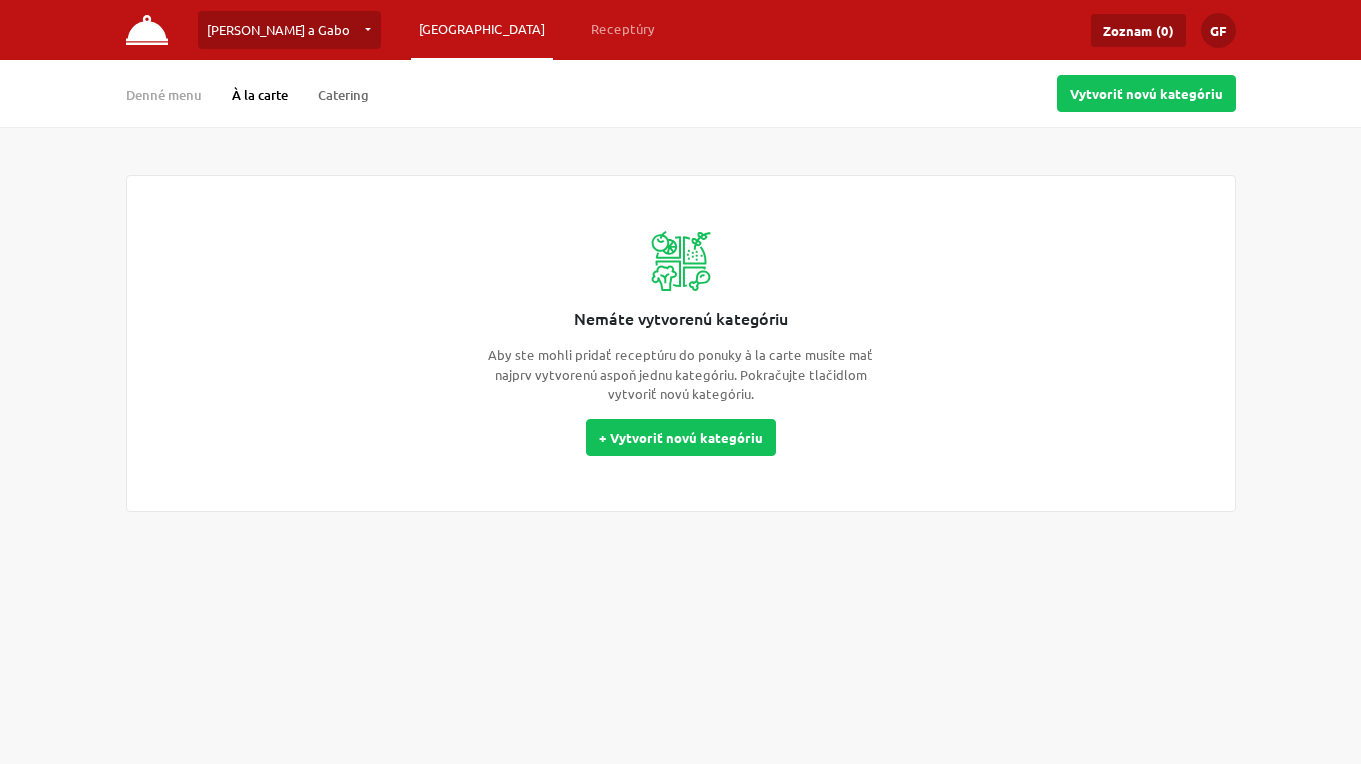 click on "Catering" at bounding box center (343, 95) 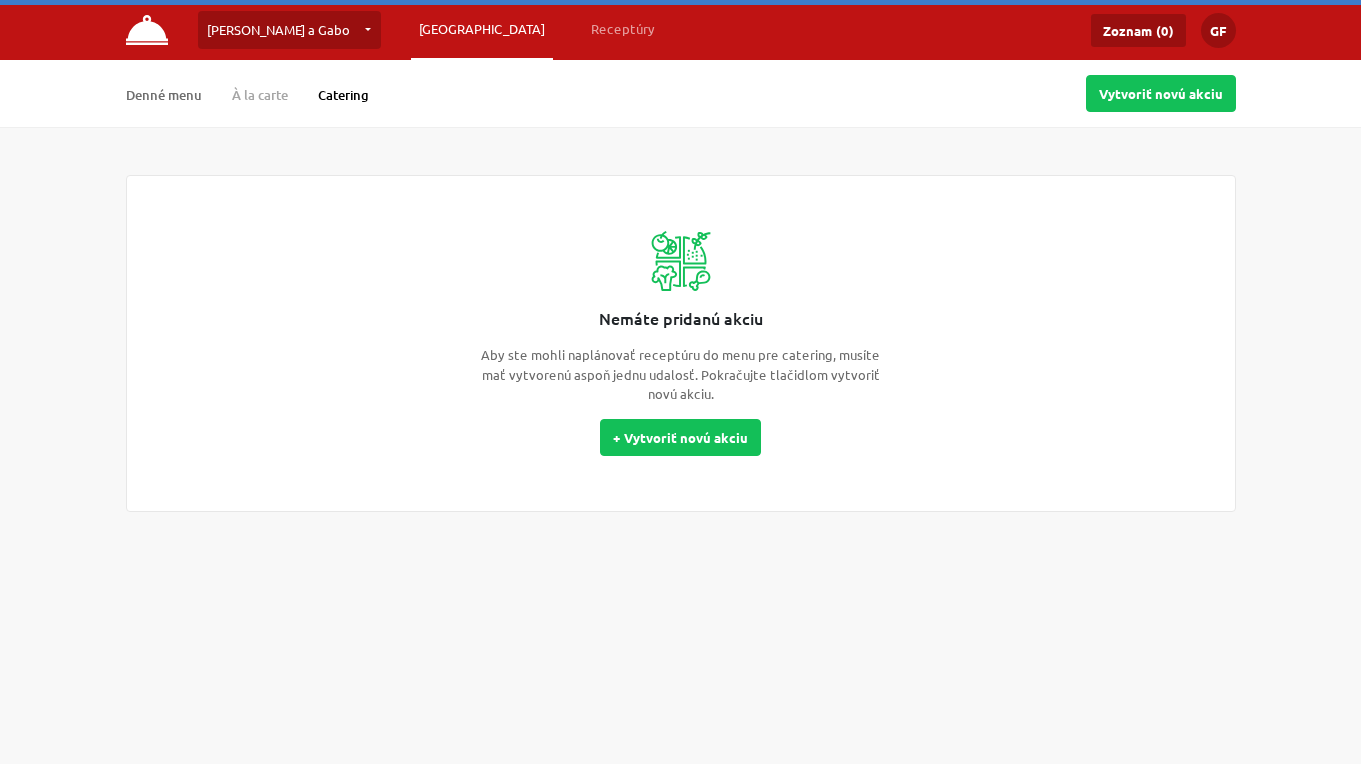 click on "Denné menu" at bounding box center [164, 95] 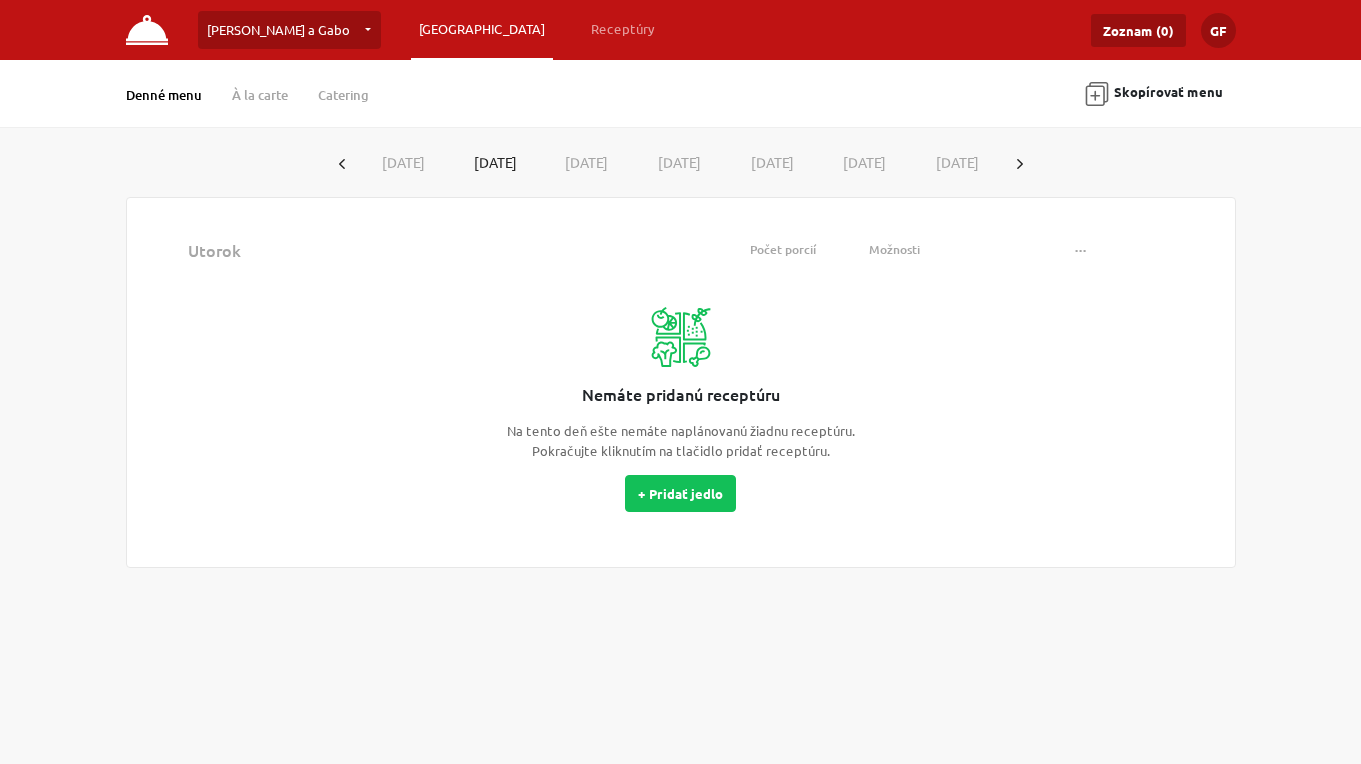 drag, startPoint x: 1020, startPoint y: 156, endPoint x: 689, endPoint y: 129, distance: 332.0994 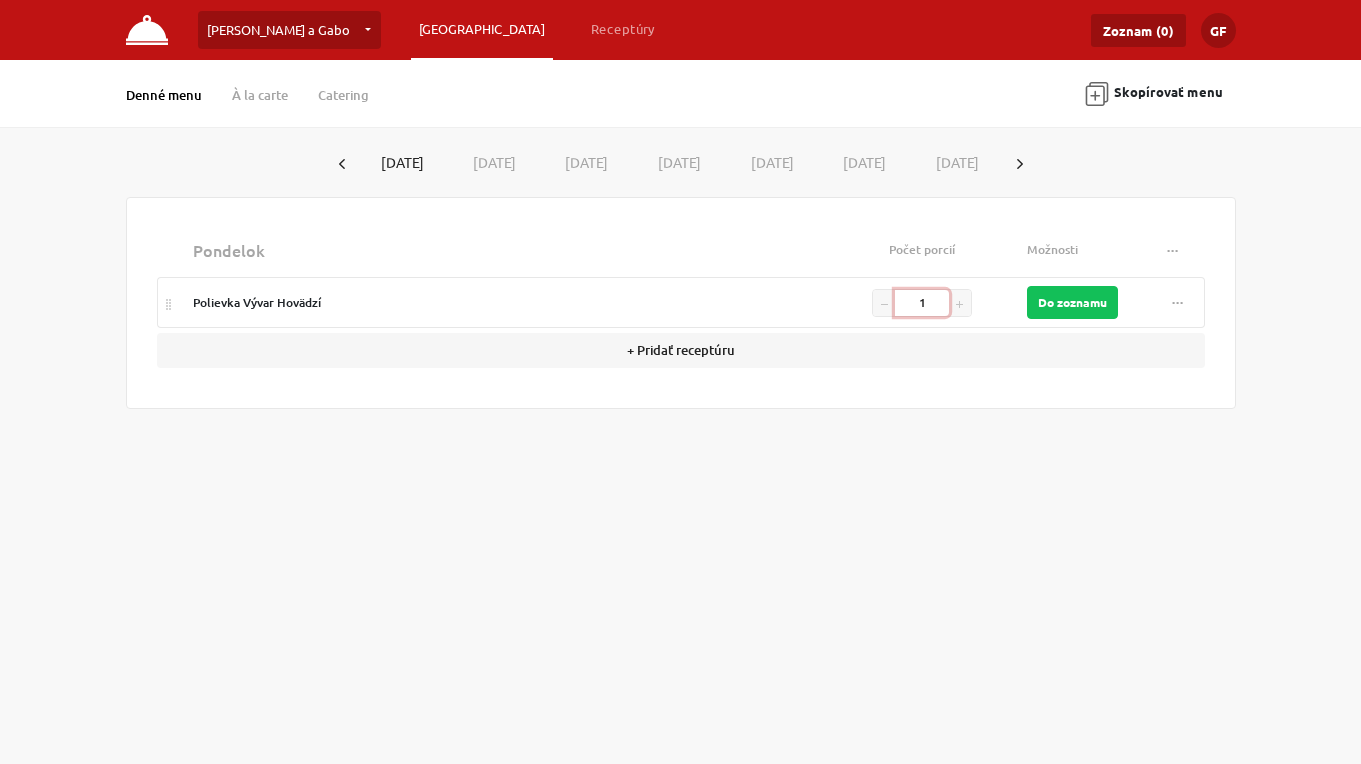 drag, startPoint x: 943, startPoint y: 299, endPoint x: 680, endPoint y: 287, distance: 263.27362 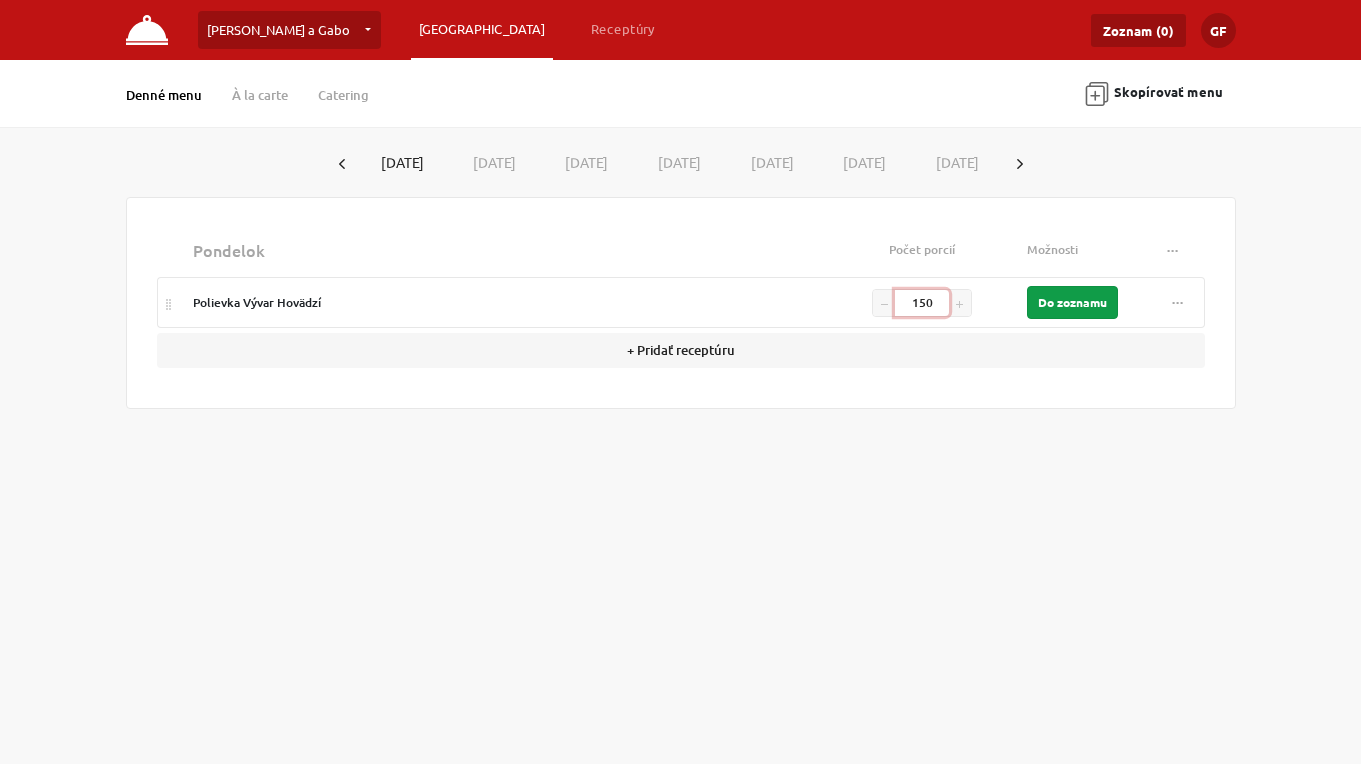type on "150" 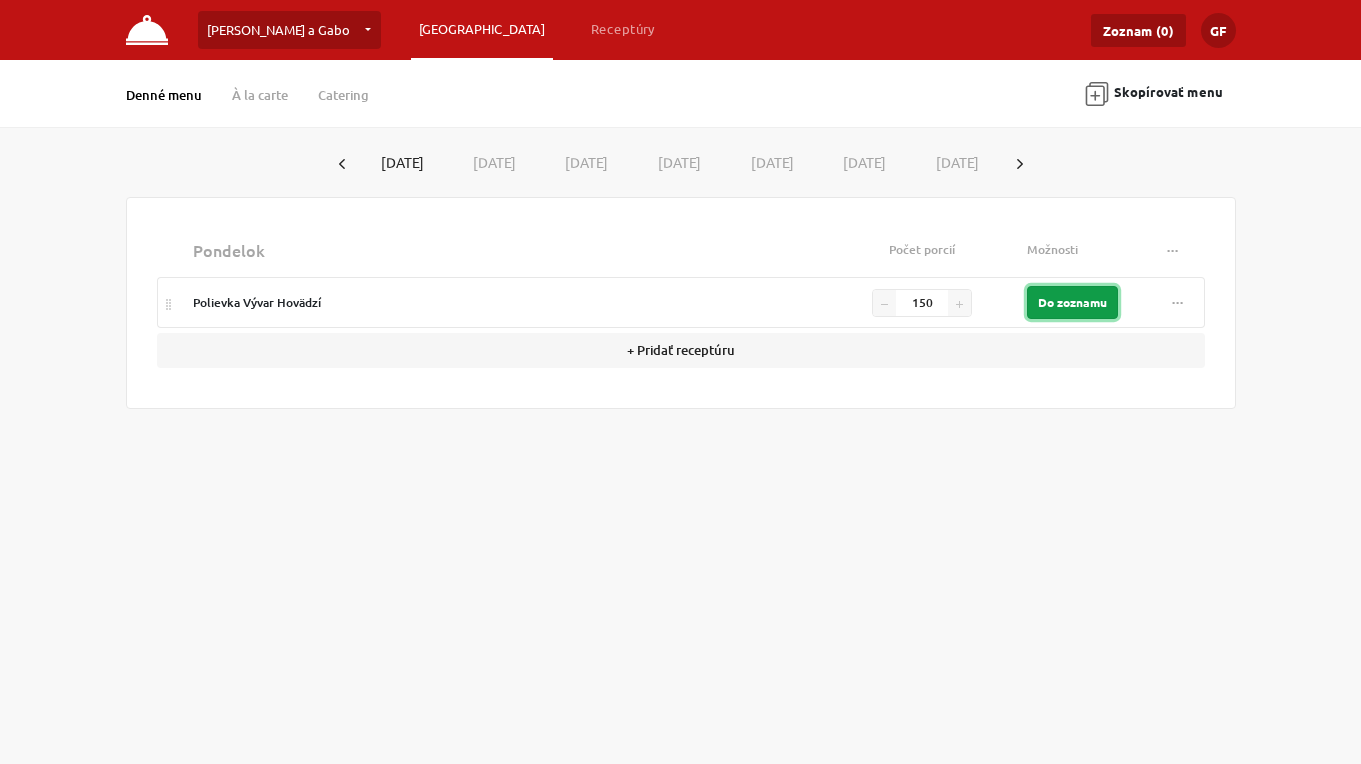 click on "Do zoznamu" at bounding box center (1072, 302) 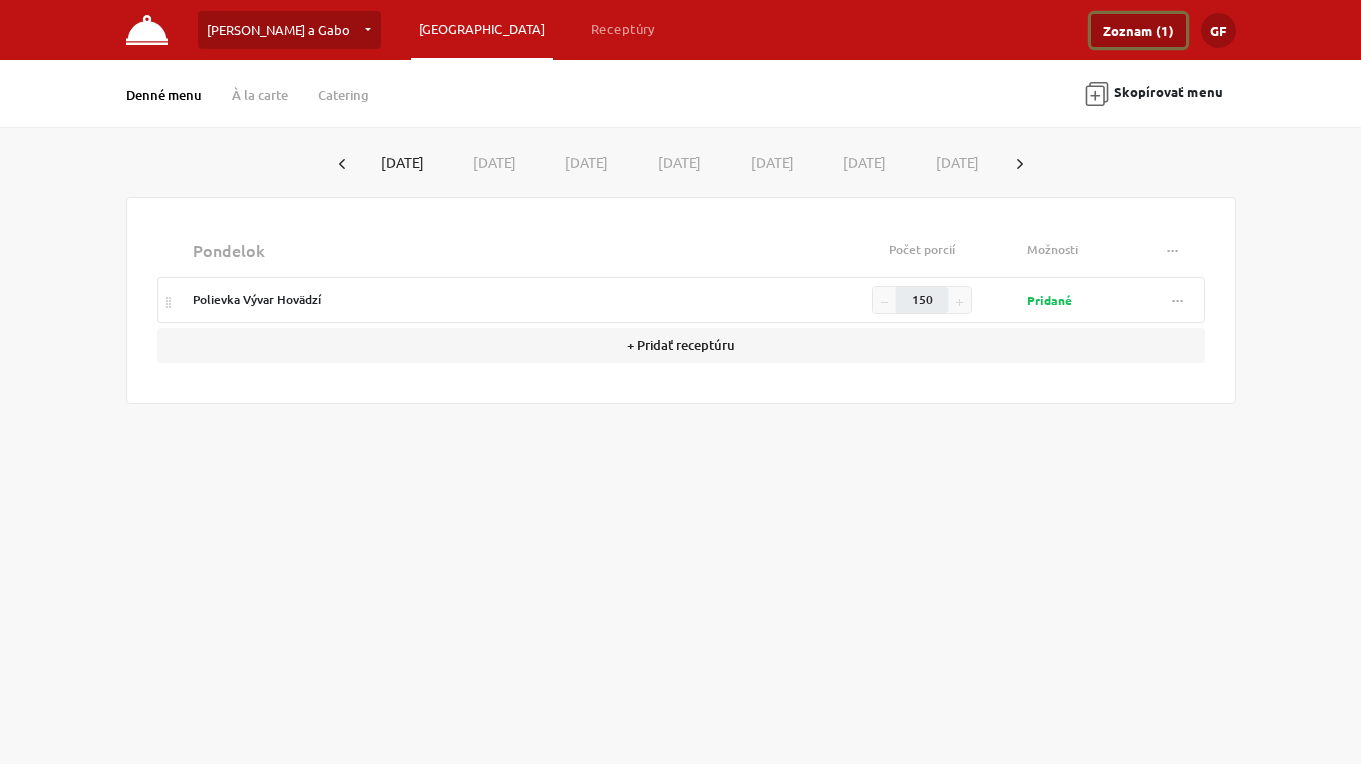 click on "Zoznam  (1)" at bounding box center (1138, 30) 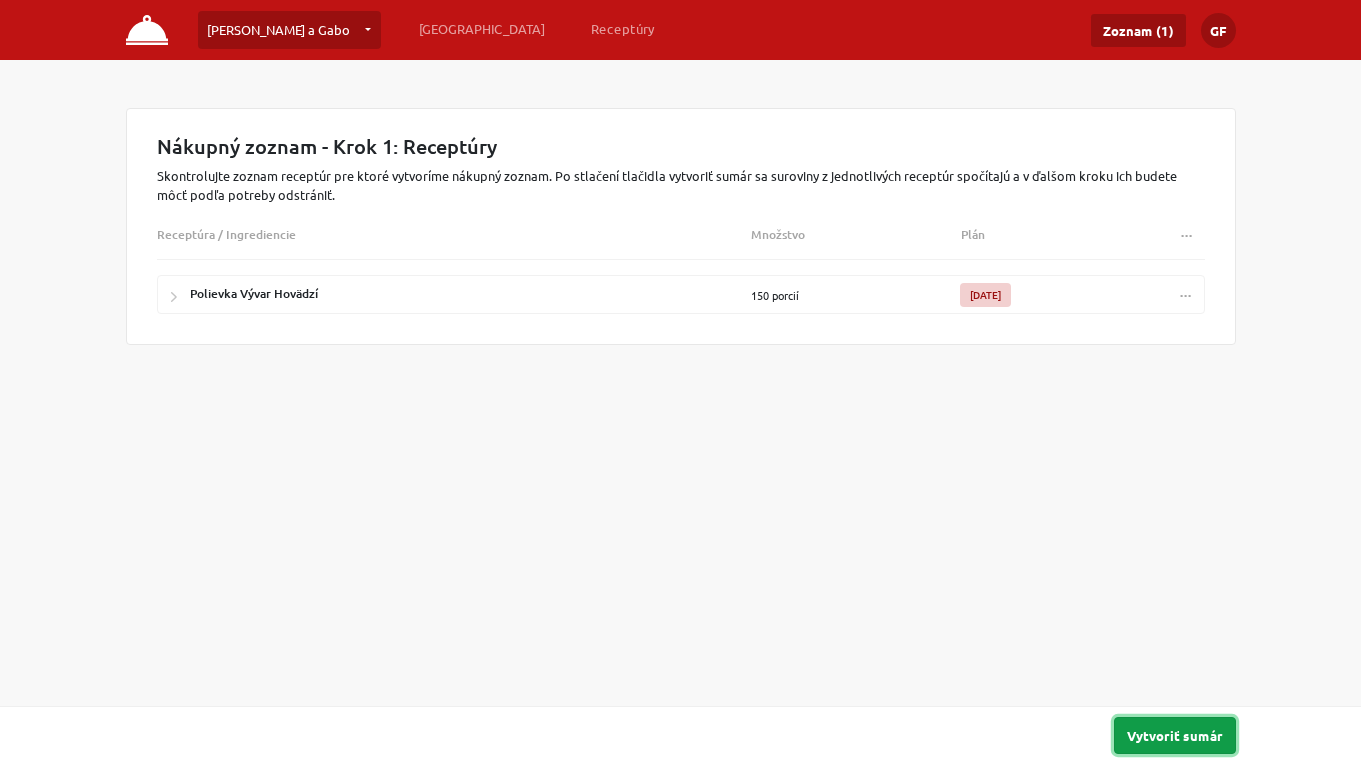 drag, startPoint x: 1173, startPoint y: 740, endPoint x: 1316, endPoint y: 664, distance: 161.94135 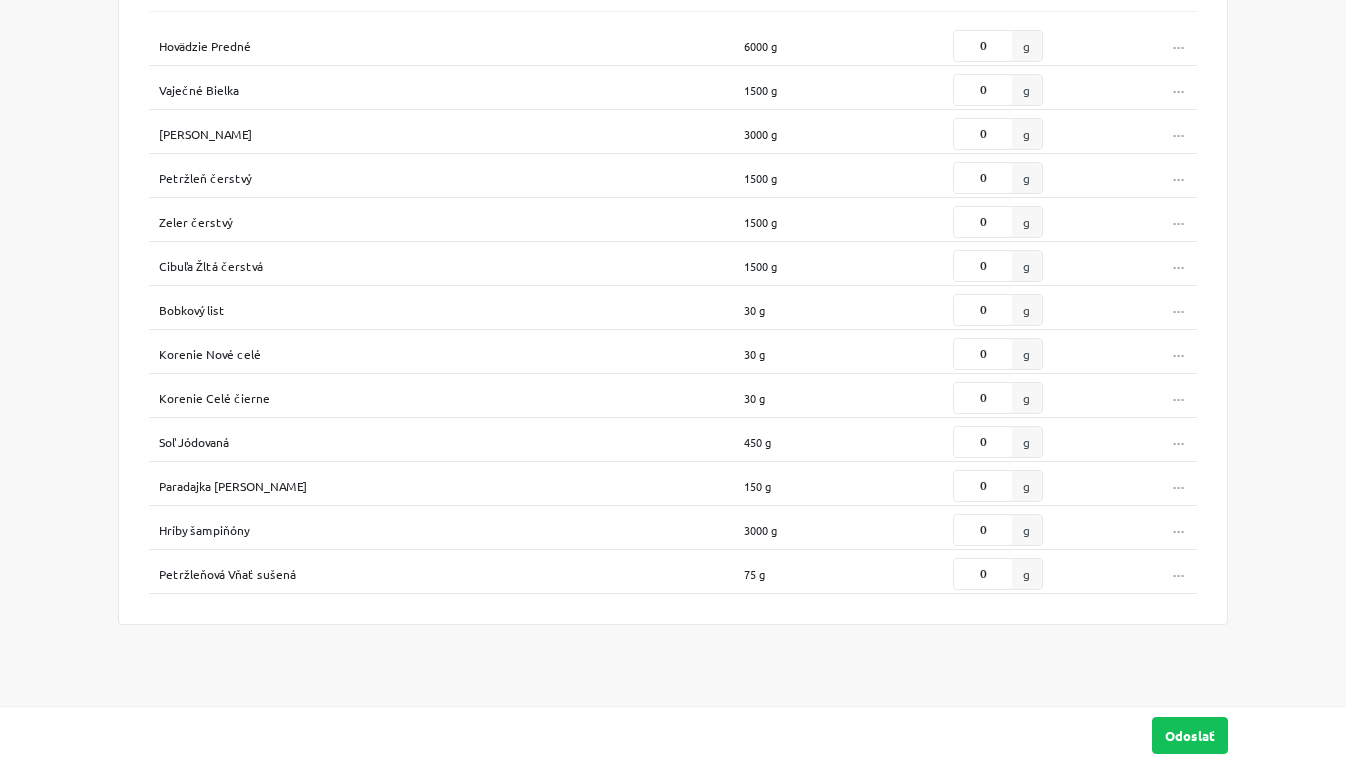 scroll, scrollTop: 295, scrollLeft: 0, axis: vertical 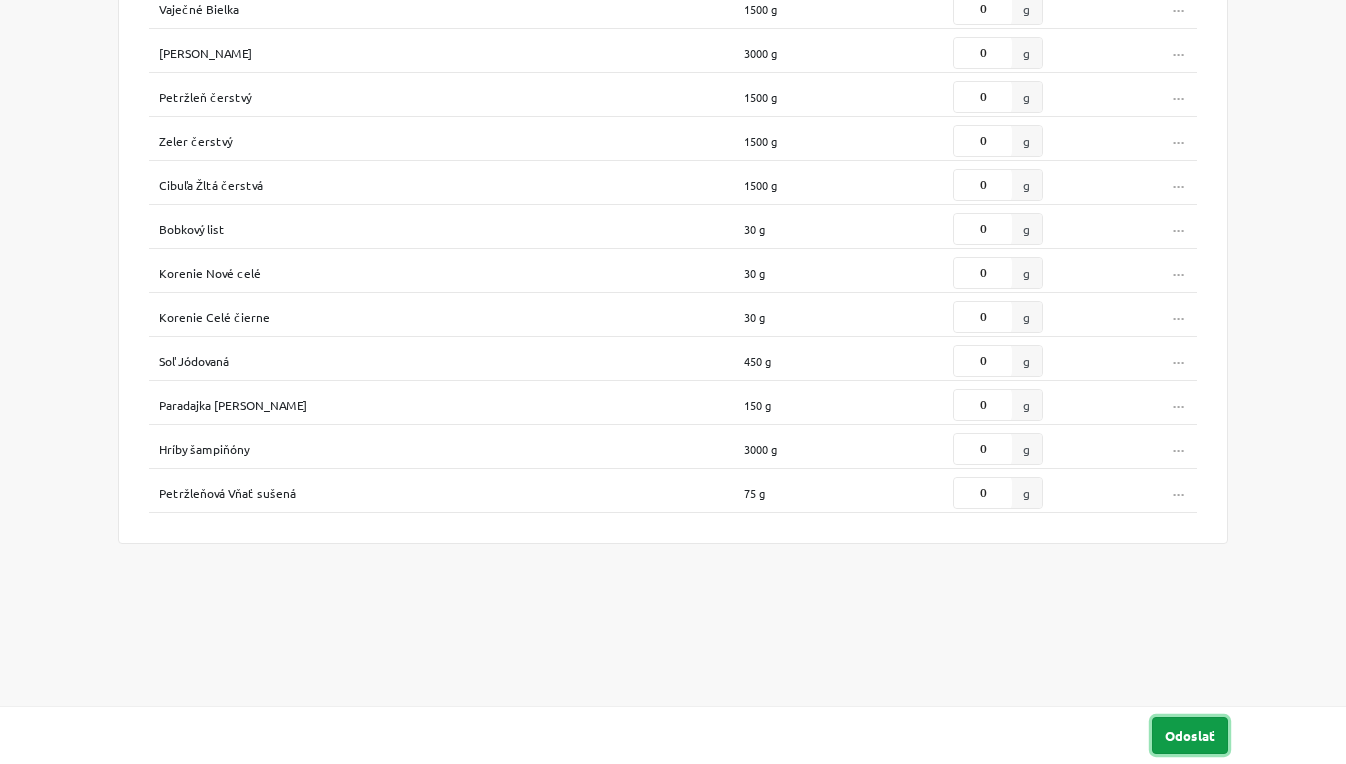 click on "Odoslať" at bounding box center (1190, 735) 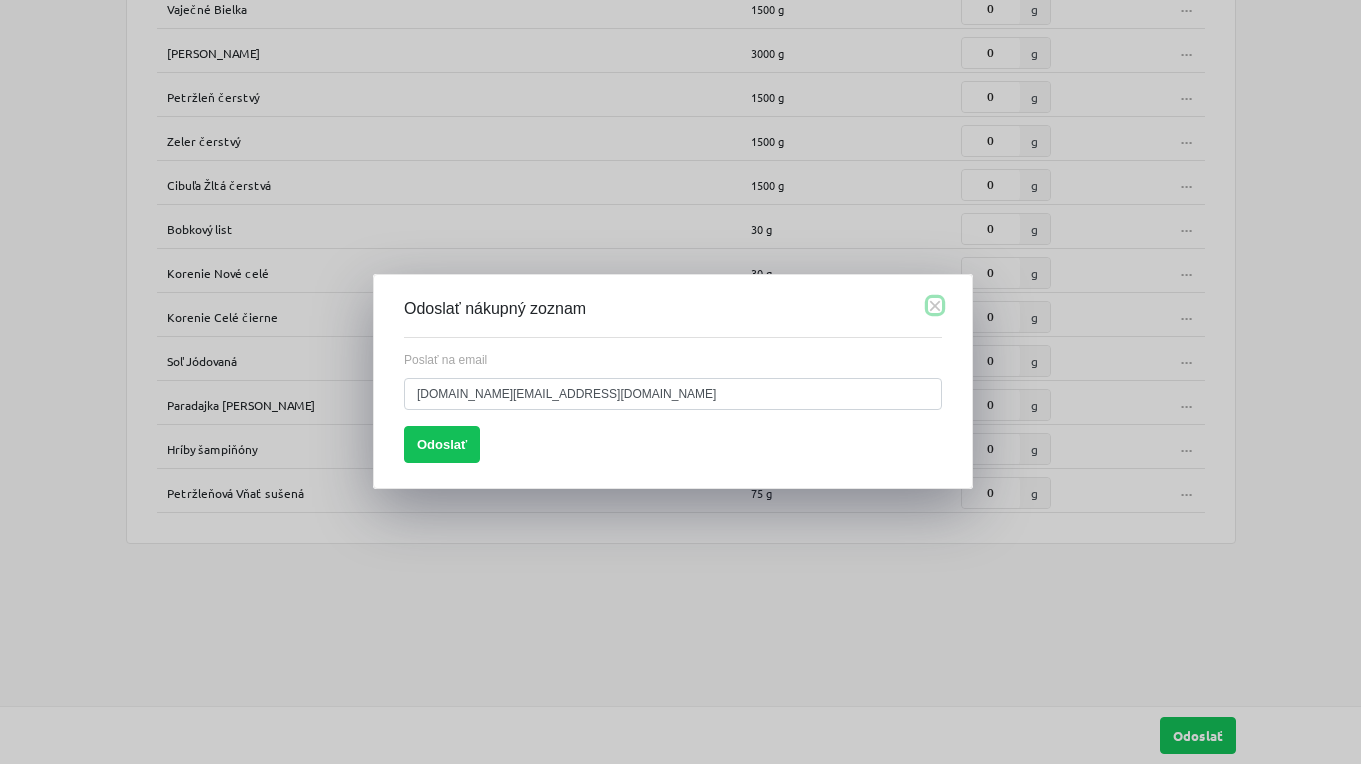 click on "×" at bounding box center [935, 305] 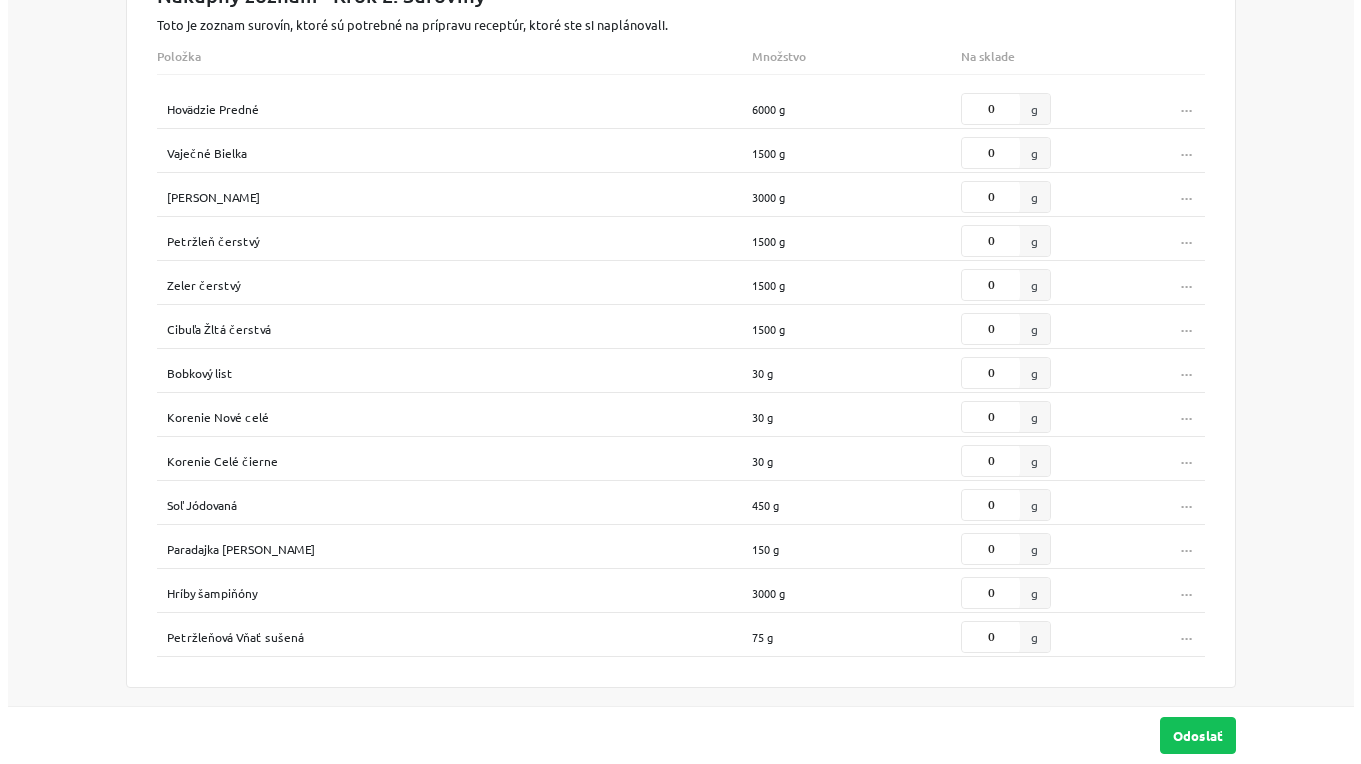 scroll, scrollTop: 0, scrollLeft: 0, axis: both 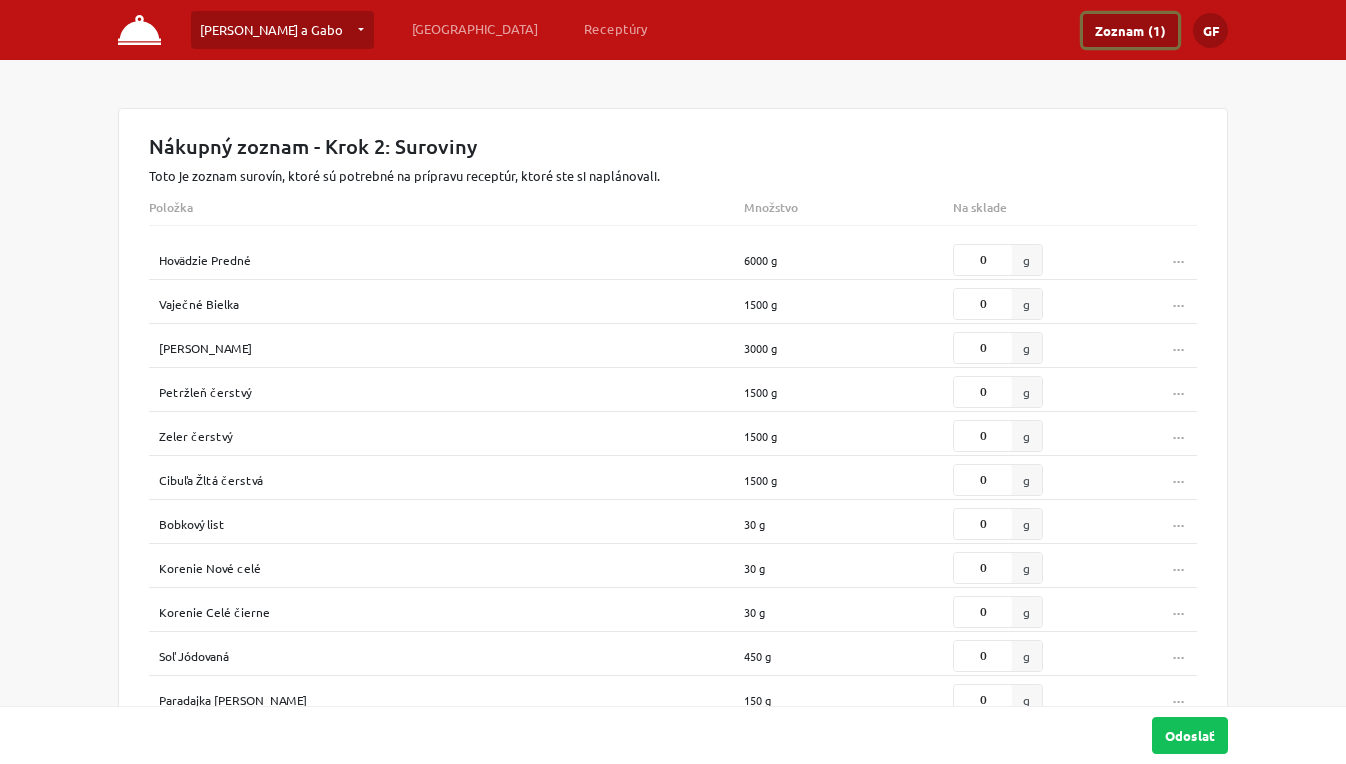 click on "Zoznam  (1)" at bounding box center (1130, 30) 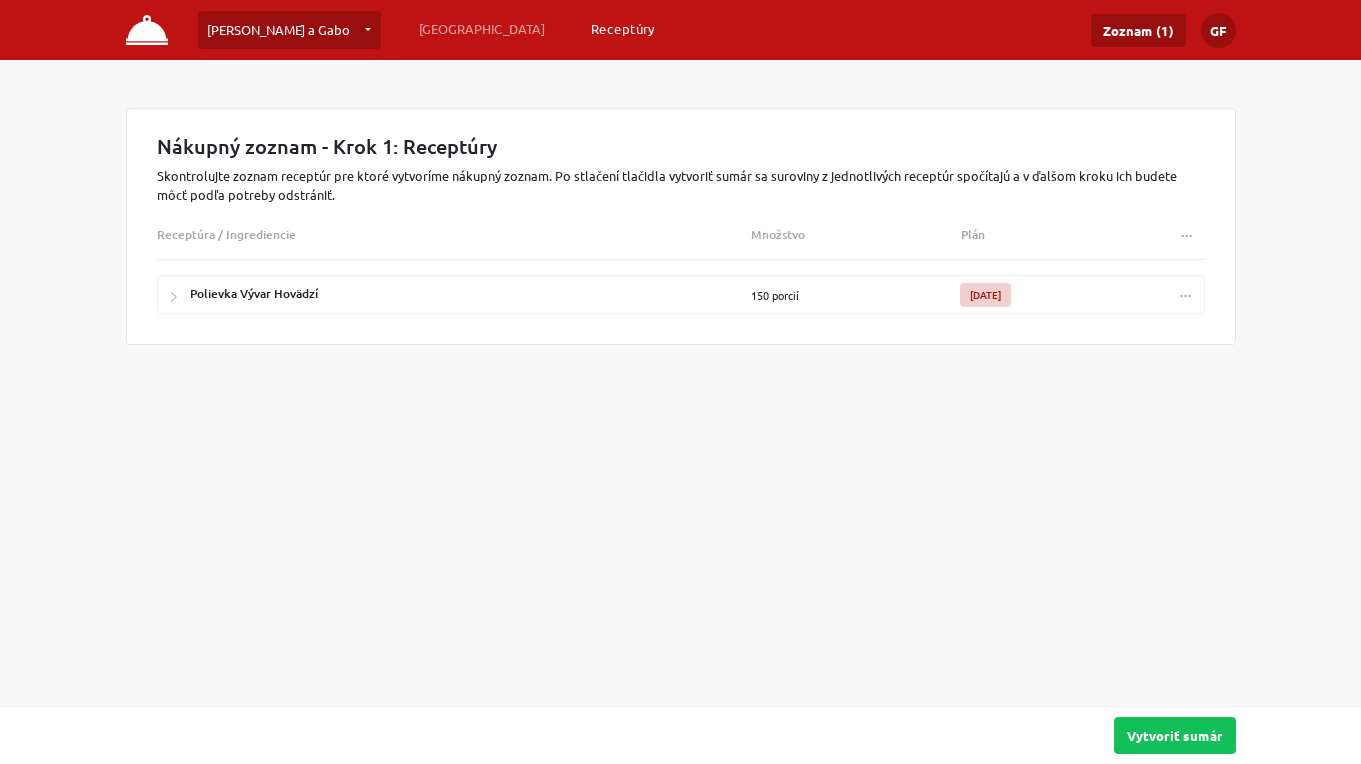 click on "Receptúry" at bounding box center (623, 29) 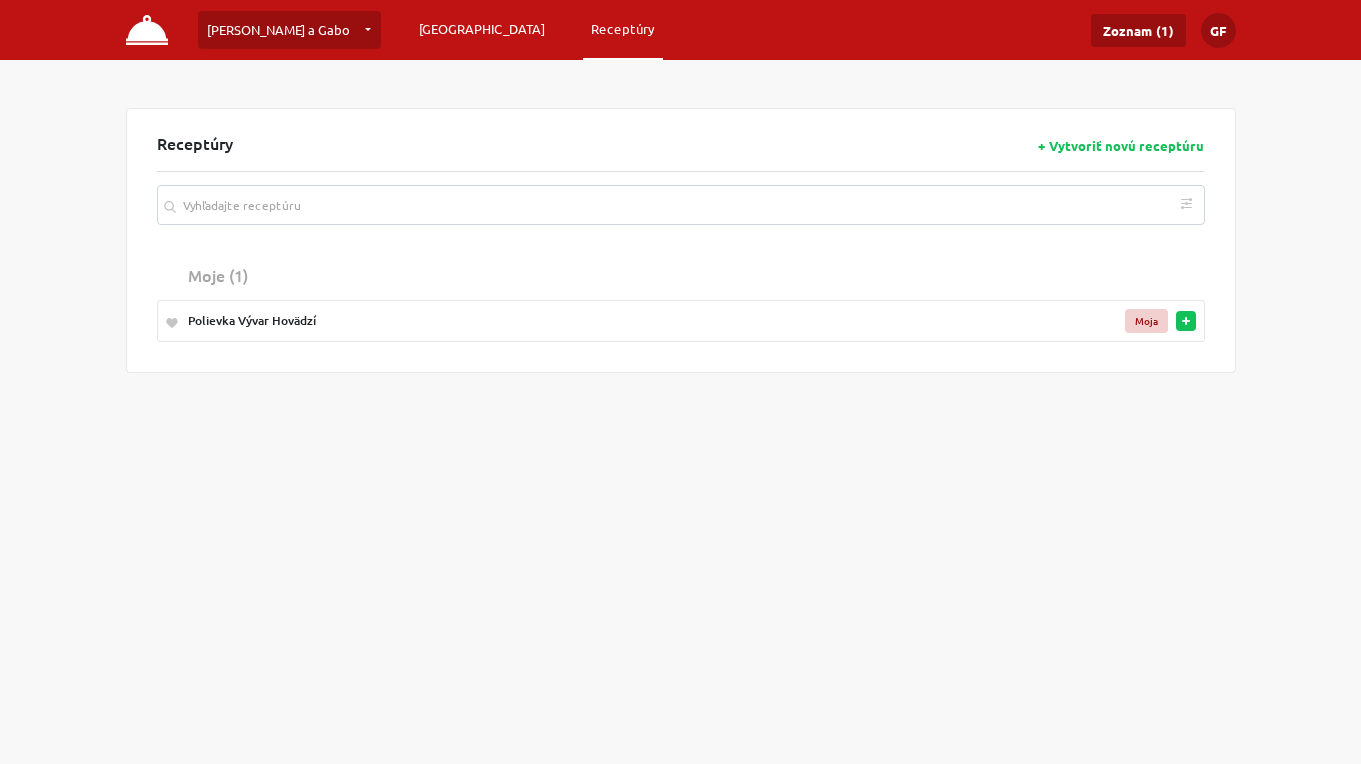 click on "[GEOGRAPHIC_DATA]" at bounding box center (482, 29) 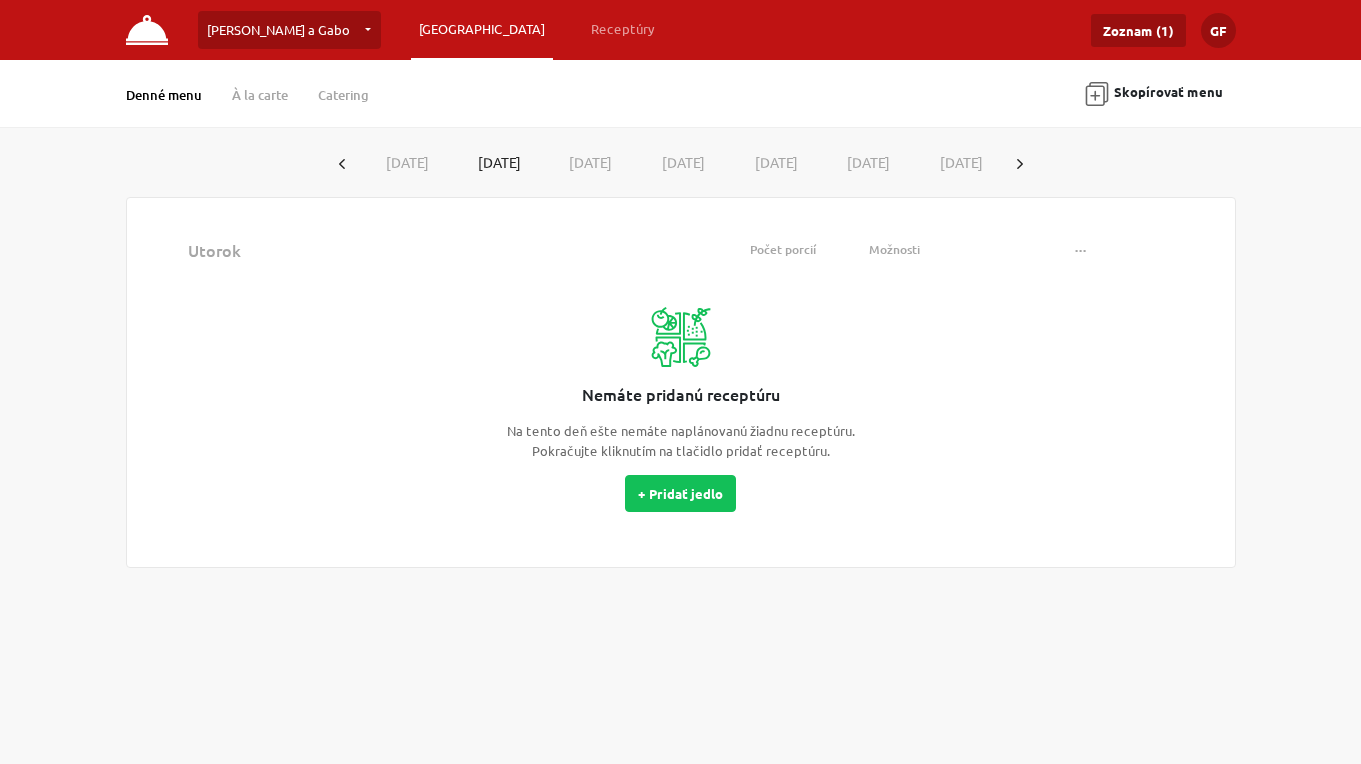 click on "[DATE]" at bounding box center [495, 162] 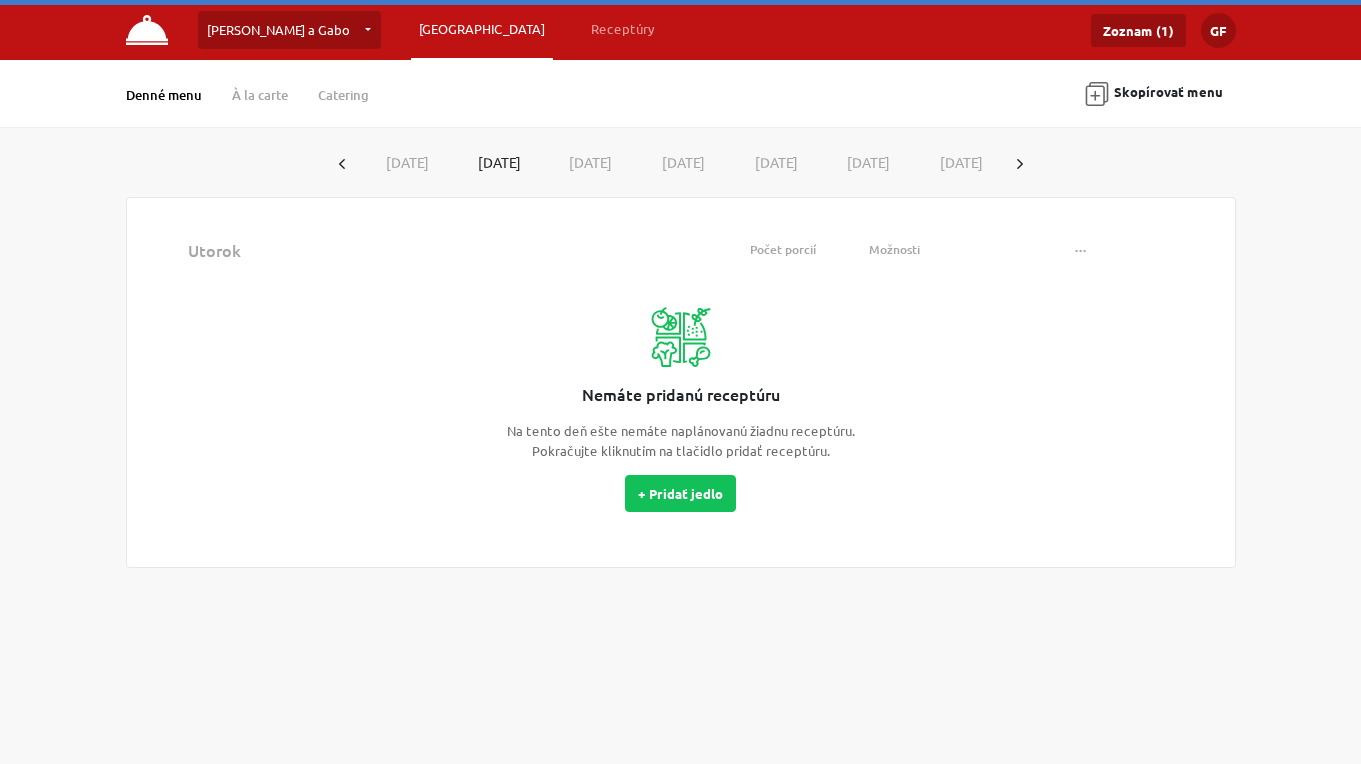 click on "[DATE]" at bounding box center [404, 162] 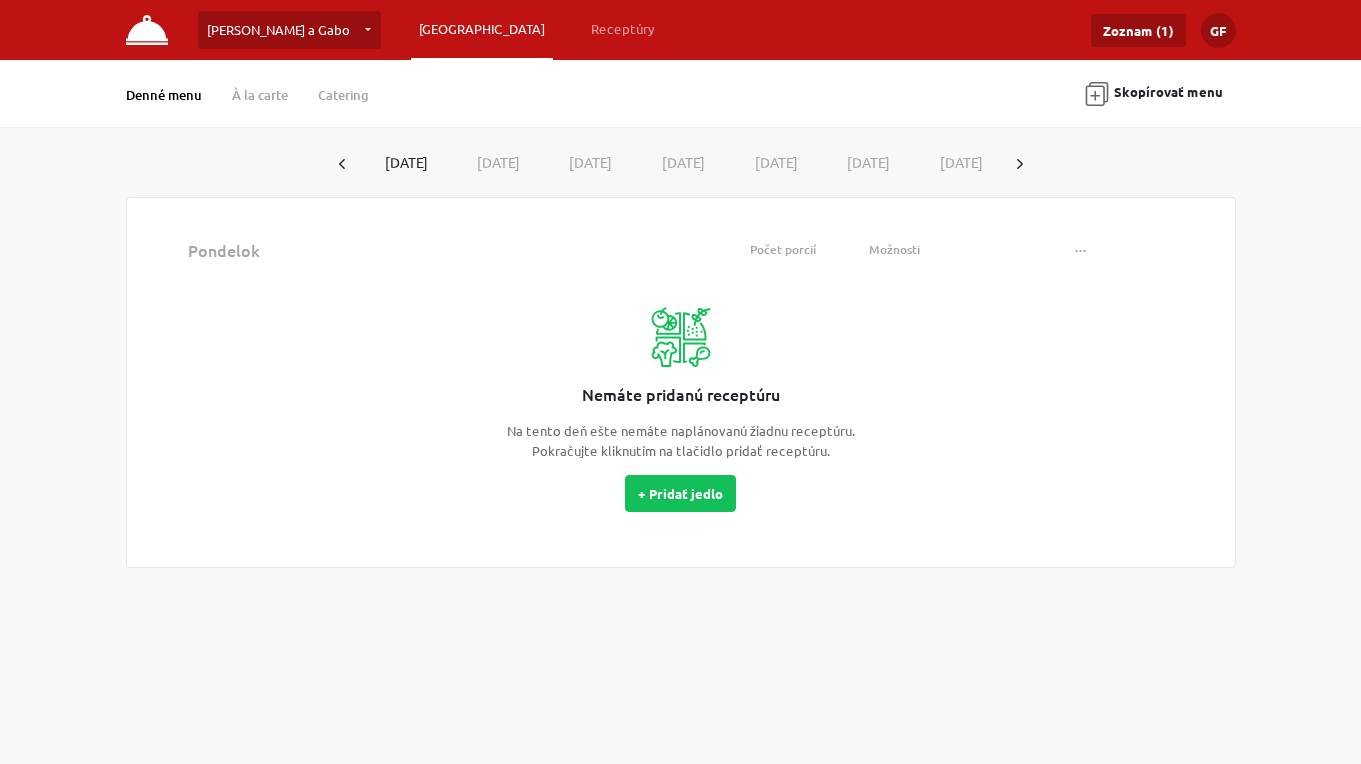 click at bounding box center (1020, 162) 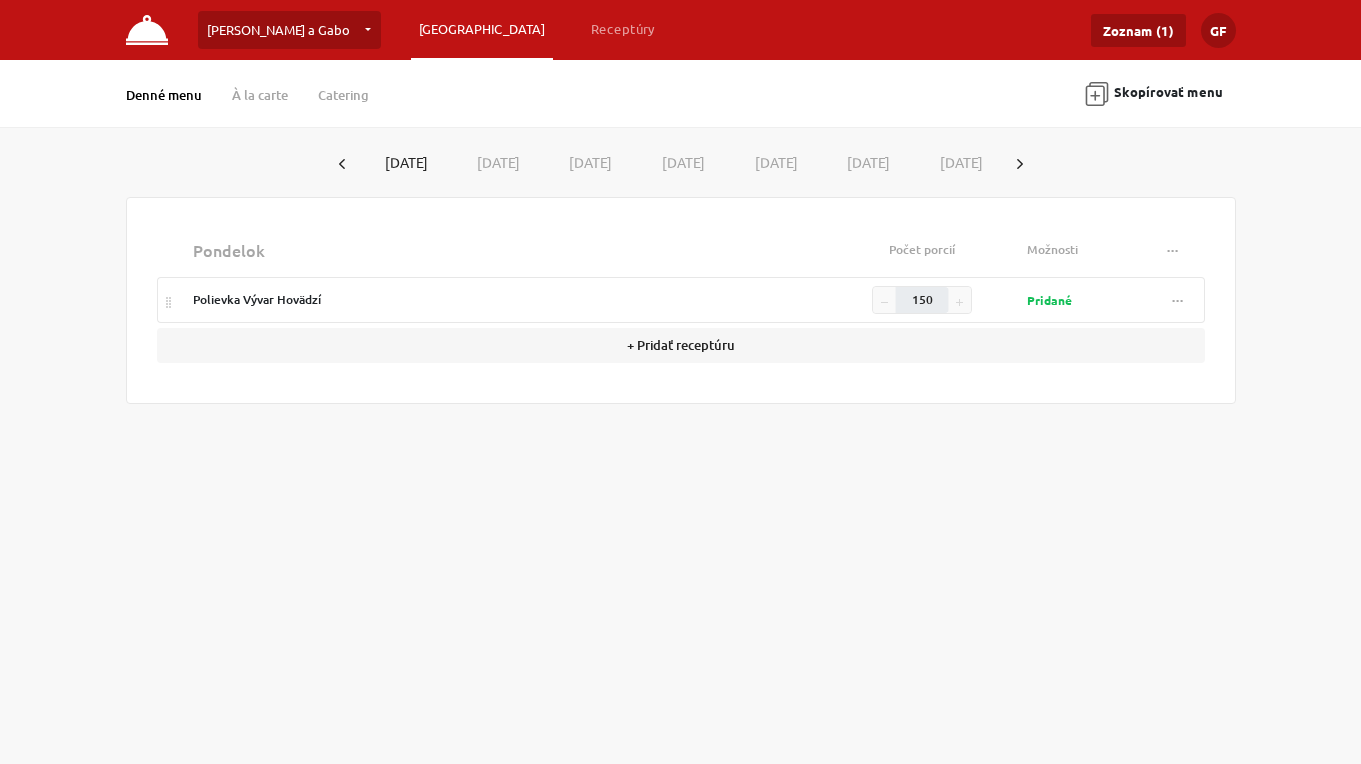 click on "[DATE]" at bounding box center [494, 162] 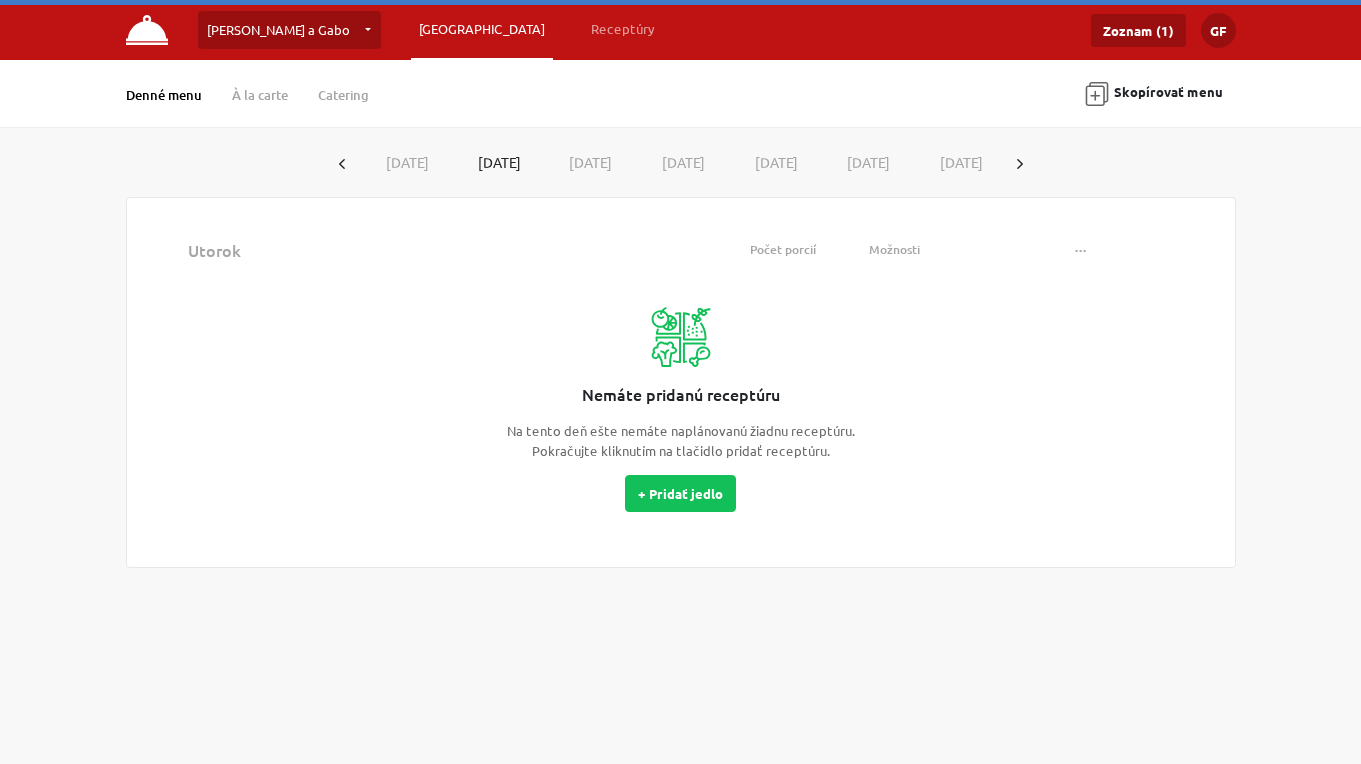 click on "[DATE]" at bounding box center [587, 162] 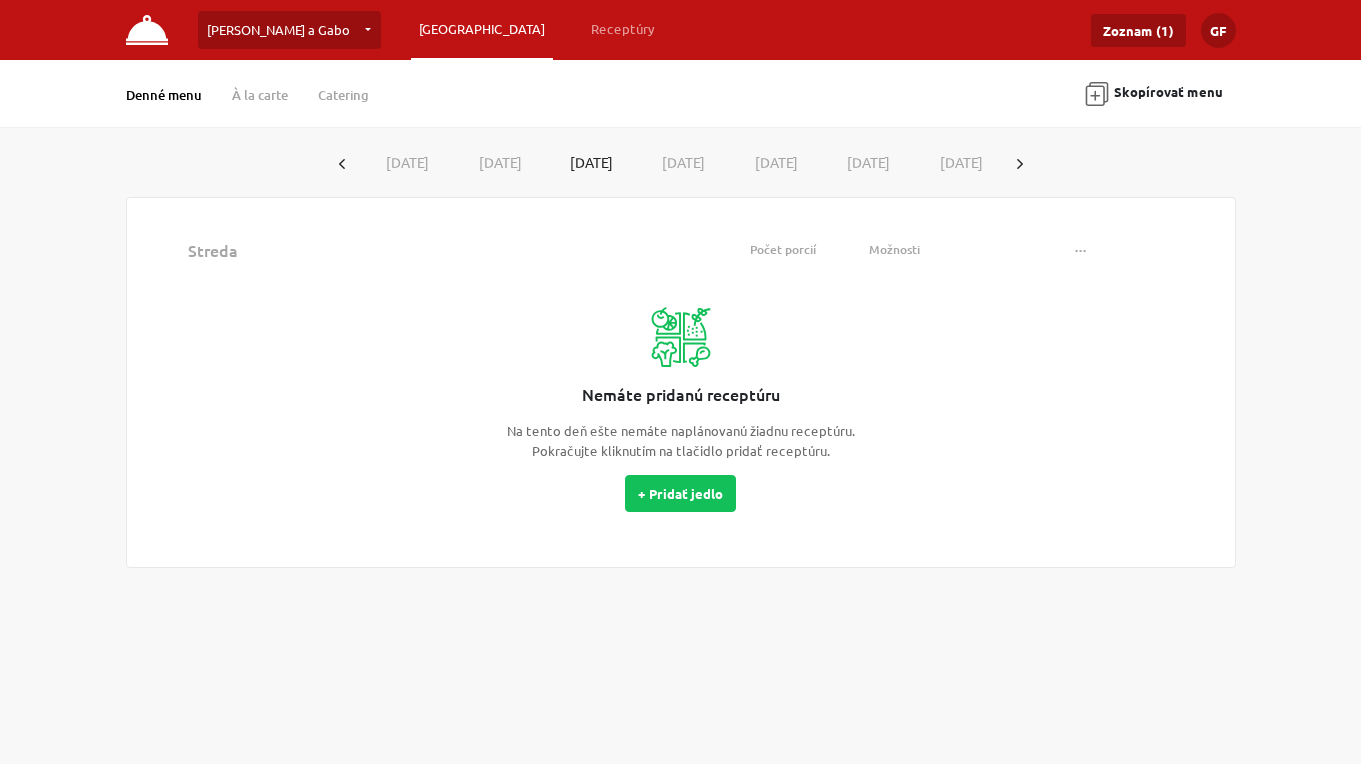 click on "[DATE]" at bounding box center (404, 162) 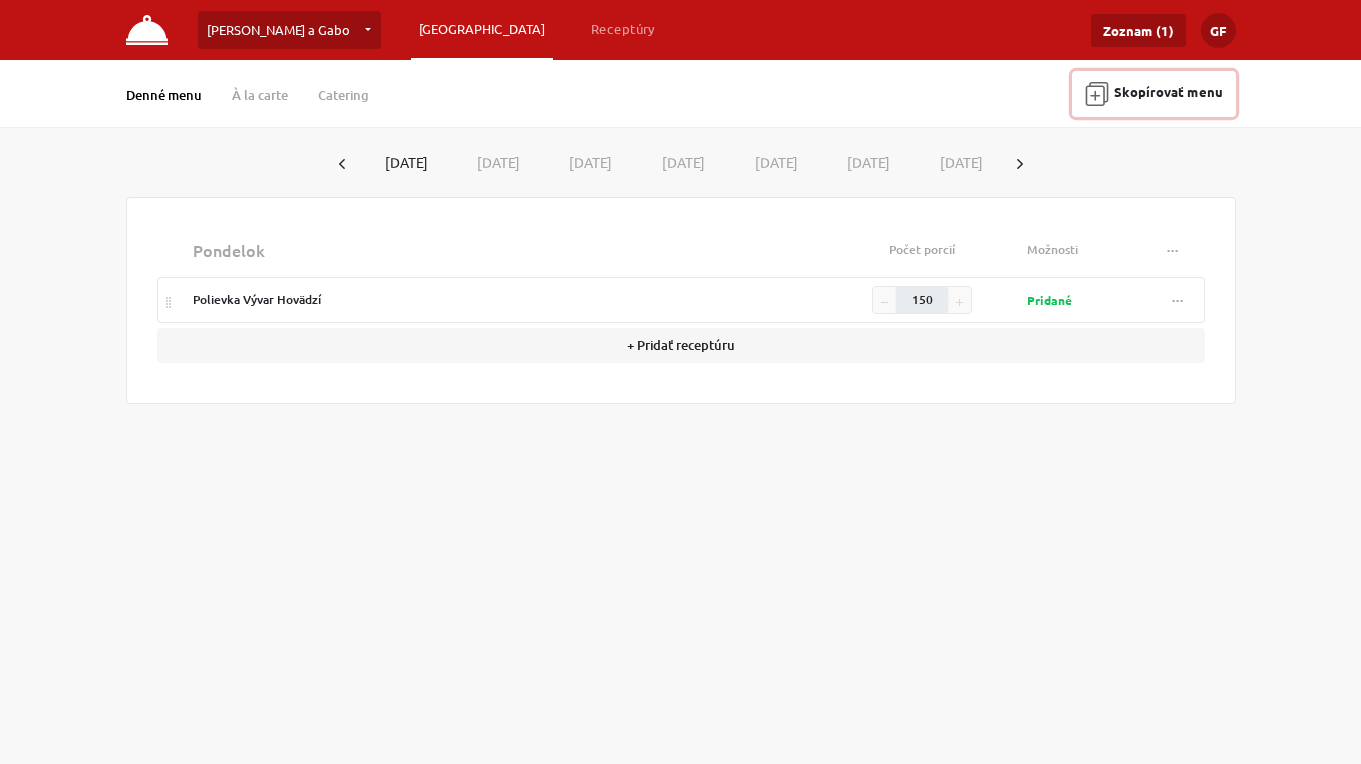 click on "Skopírovať menu" at bounding box center [1154, 94] 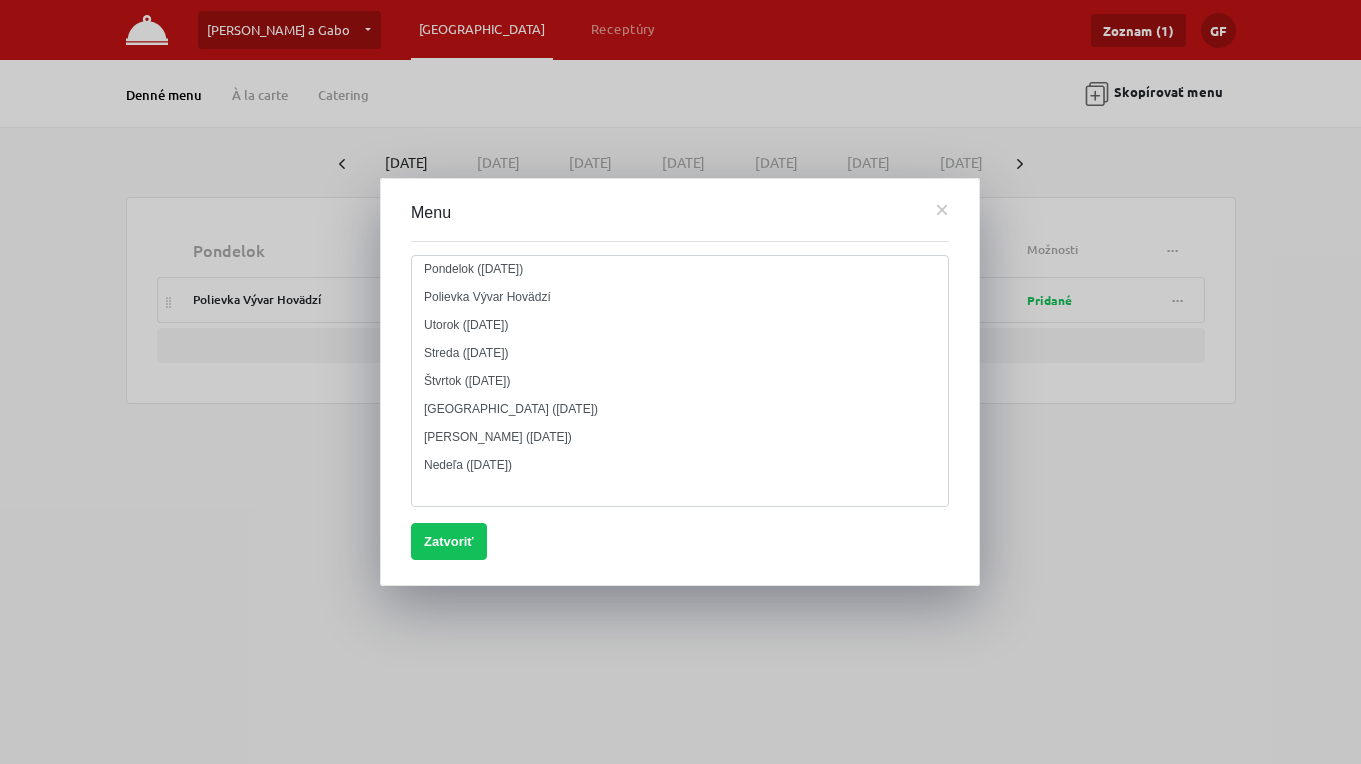 drag, startPoint x: 421, startPoint y: 295, endPoint x: 558, endPoint y: 299, distance: 137.05838 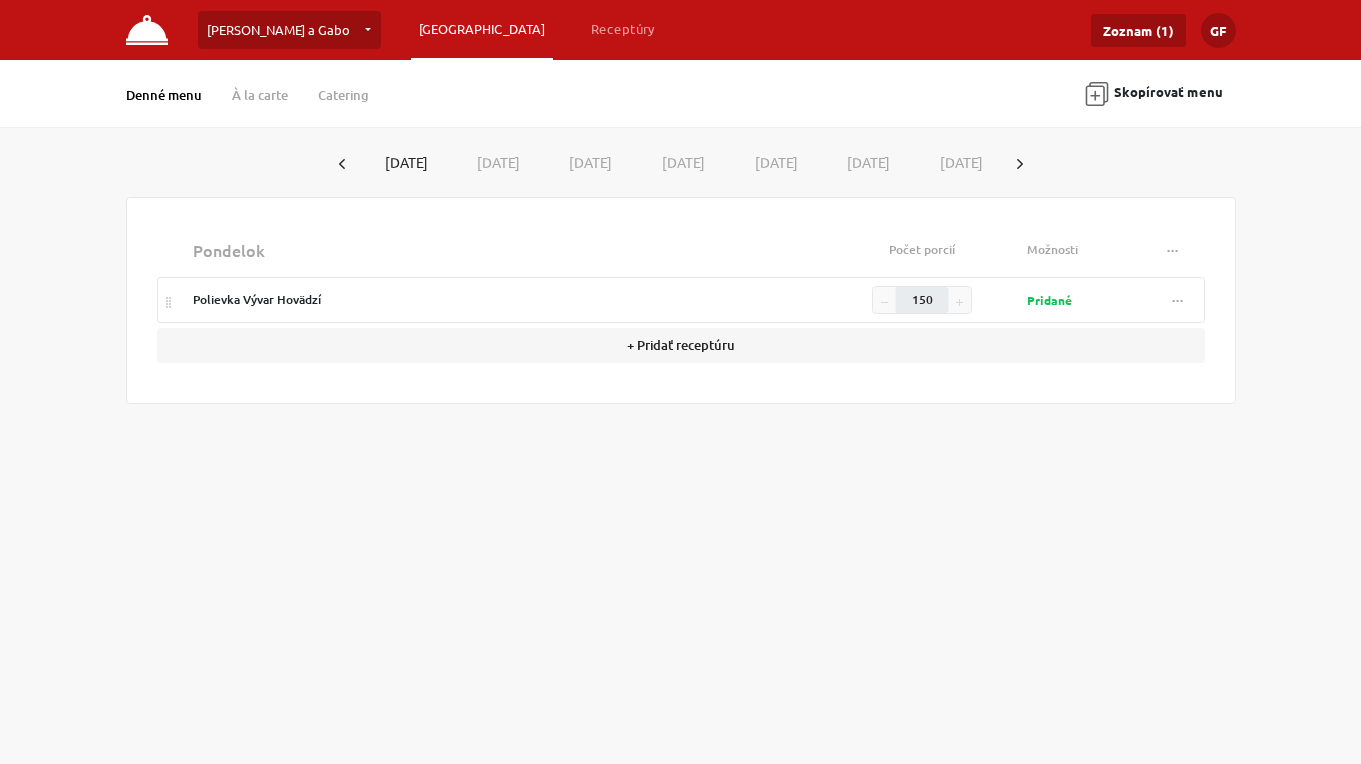 click on "Polievka Vývar Hovädzí" at bounding box center (505, 300) 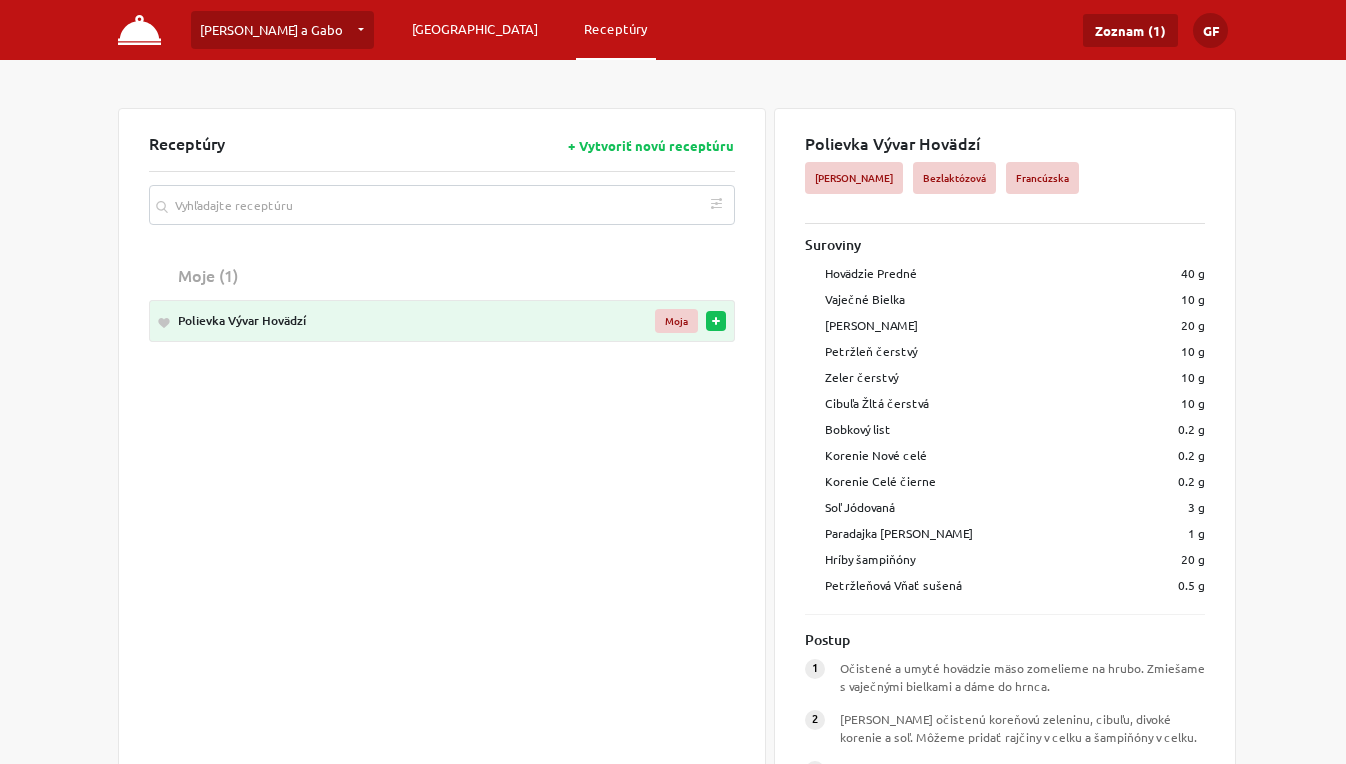 click on "[GEOGRAPHIC_DATA]" at bounding box center (475, 29) 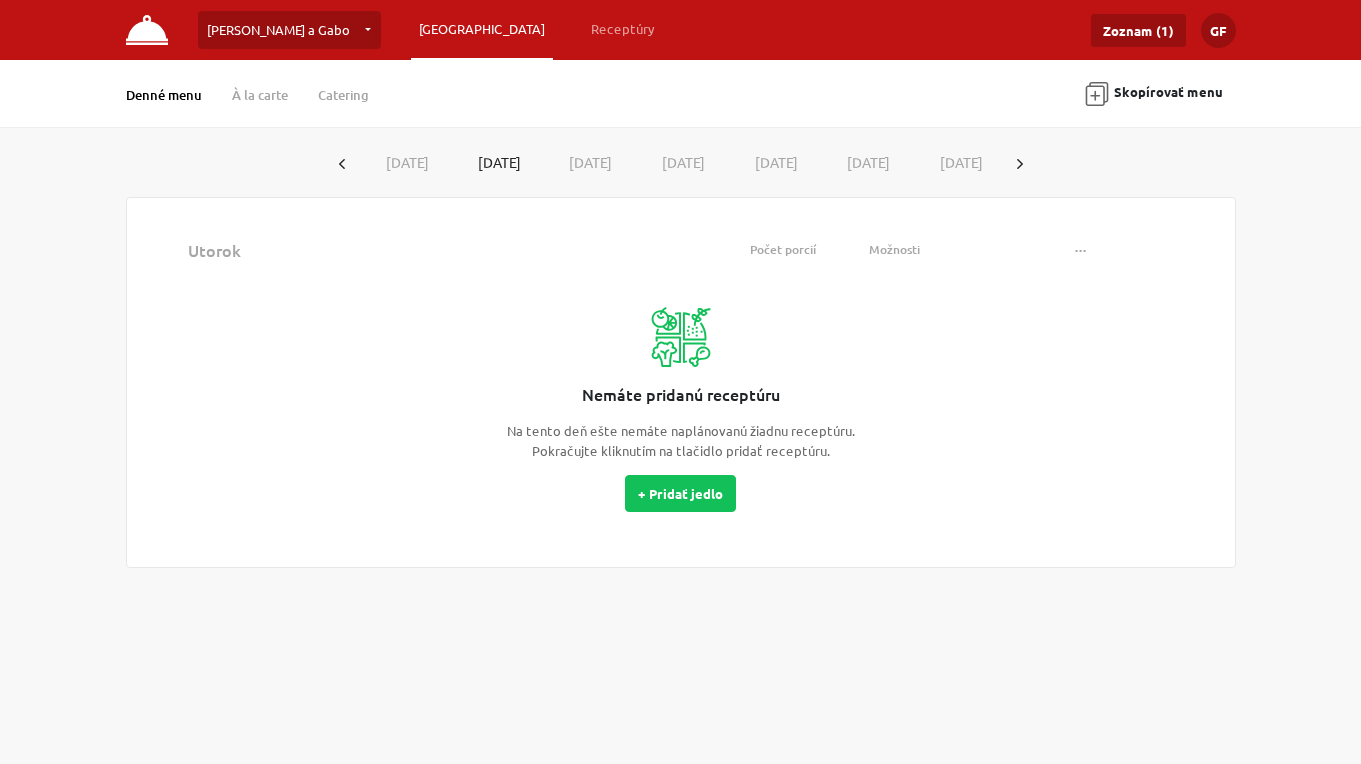 click at bounding box center [147, 30] 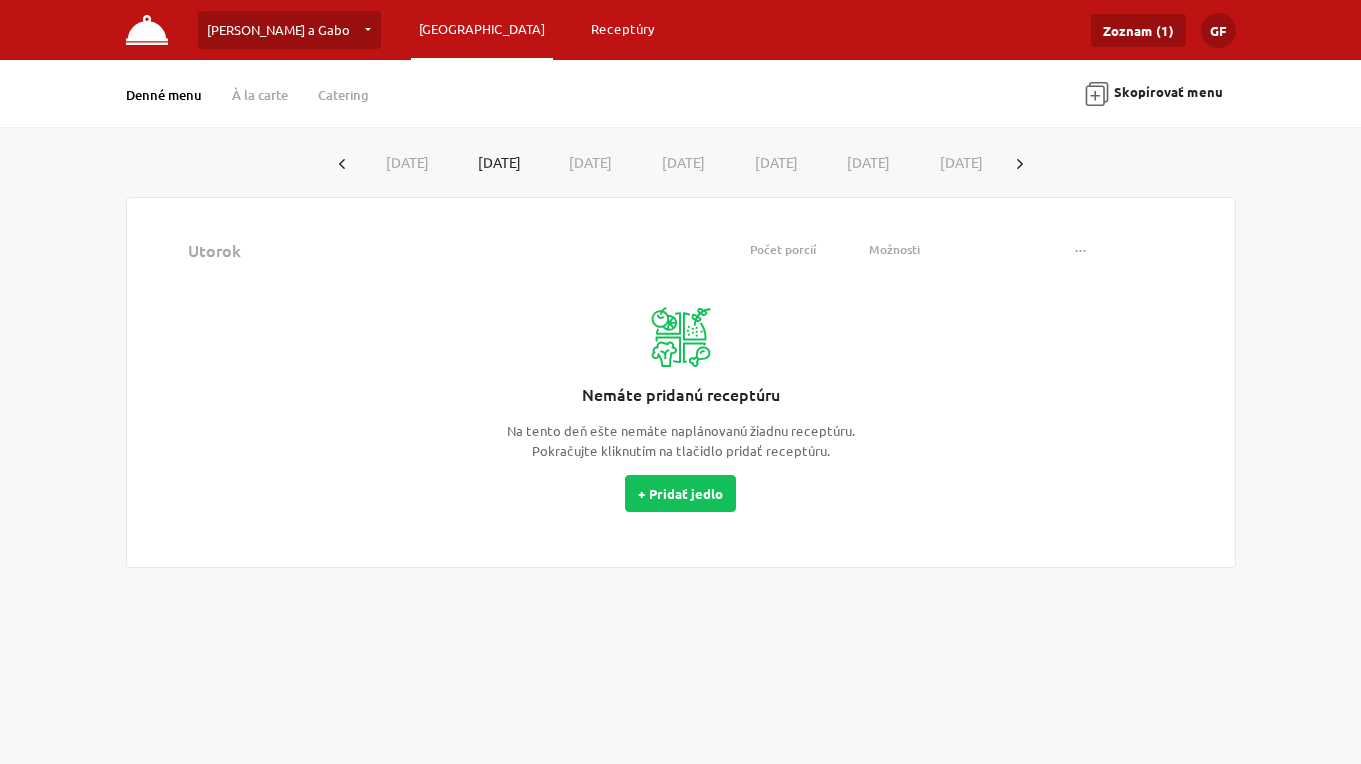 click on "Receptúry" at bounding box center [623, 29] 